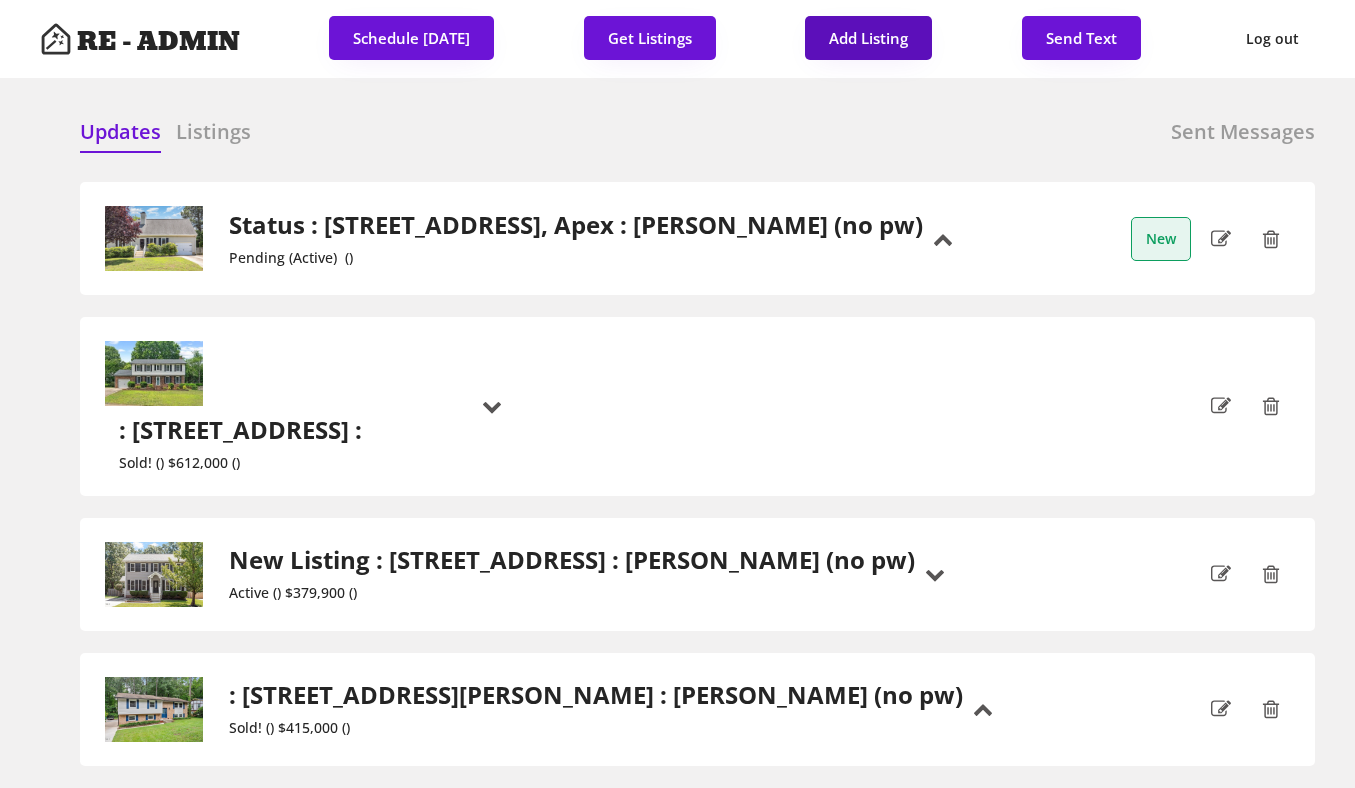 scroll, scrollTop: 0, scrollLeft: 0, axis: both 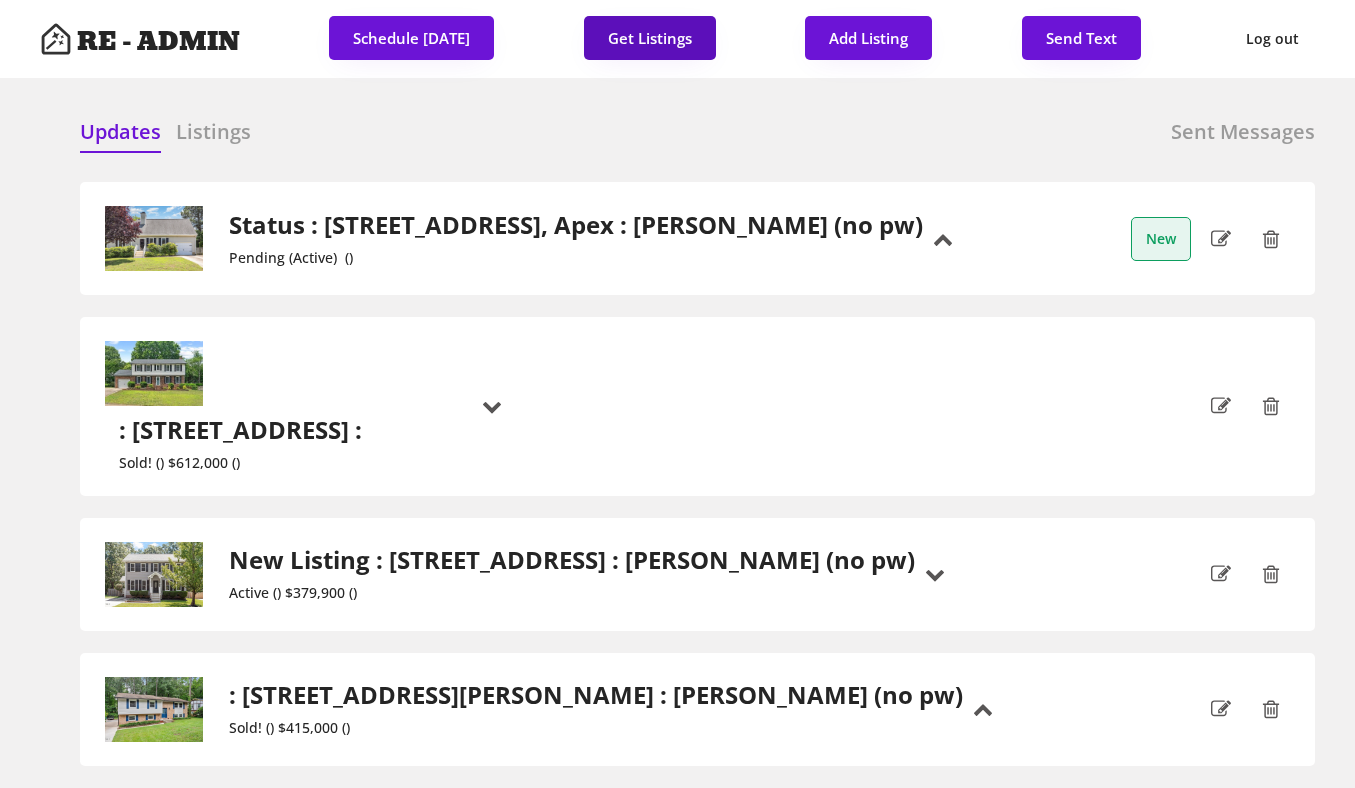 click on "Get Listings" at bounding box center (650, 38) 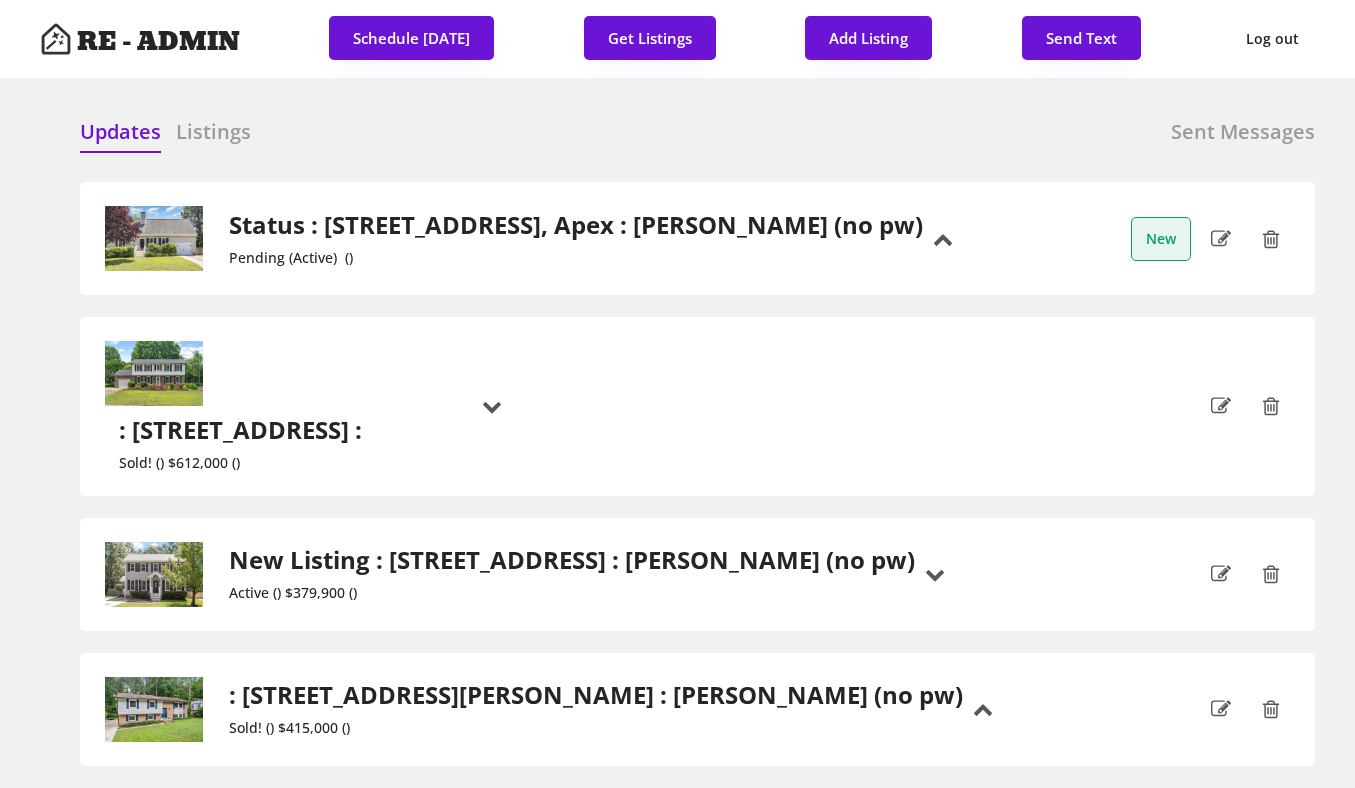 click at bounding box center (541, 133) 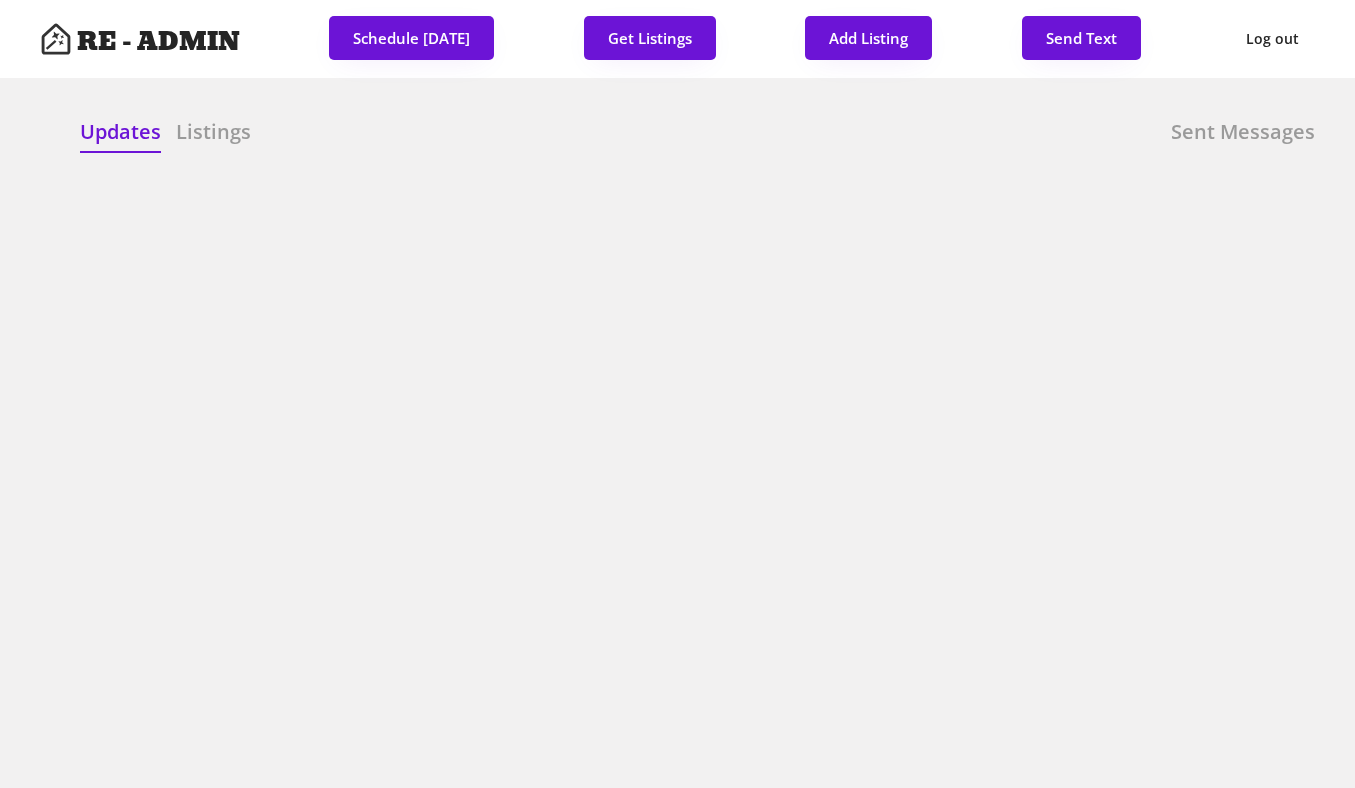 scroll, scrollTop: 0, scrollLeft: 0, axis: both 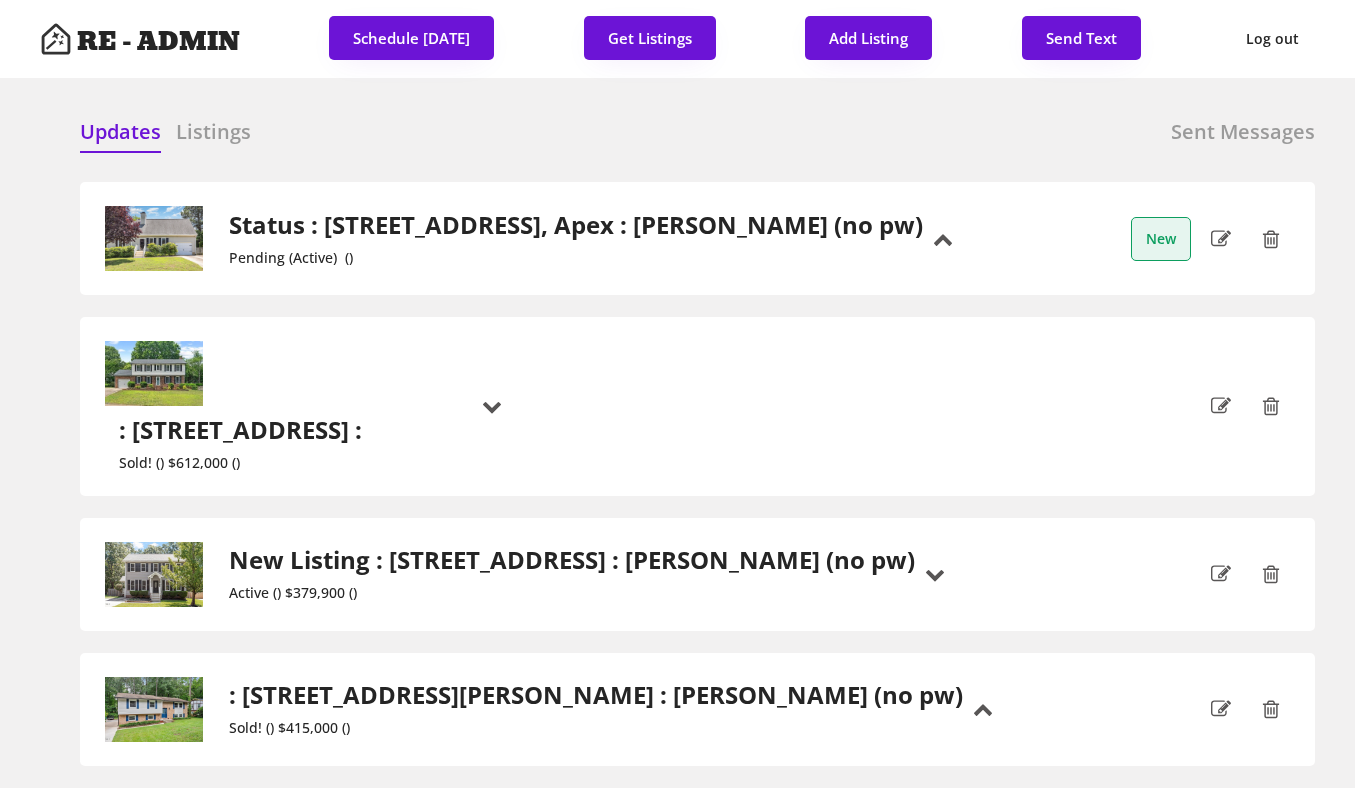 click on "Listings" at bounding box center (213, 132) 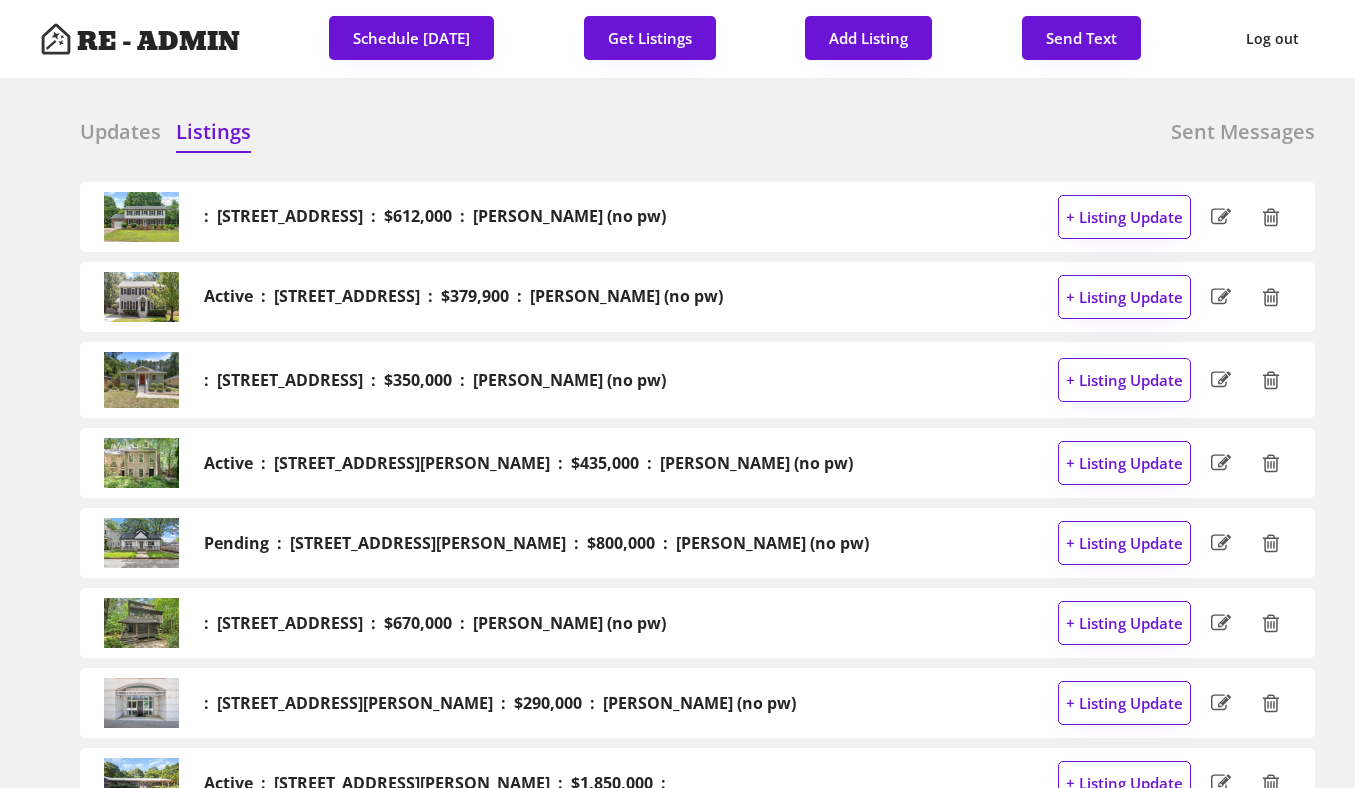 click on "Updates" at bounding box center [120, 132] 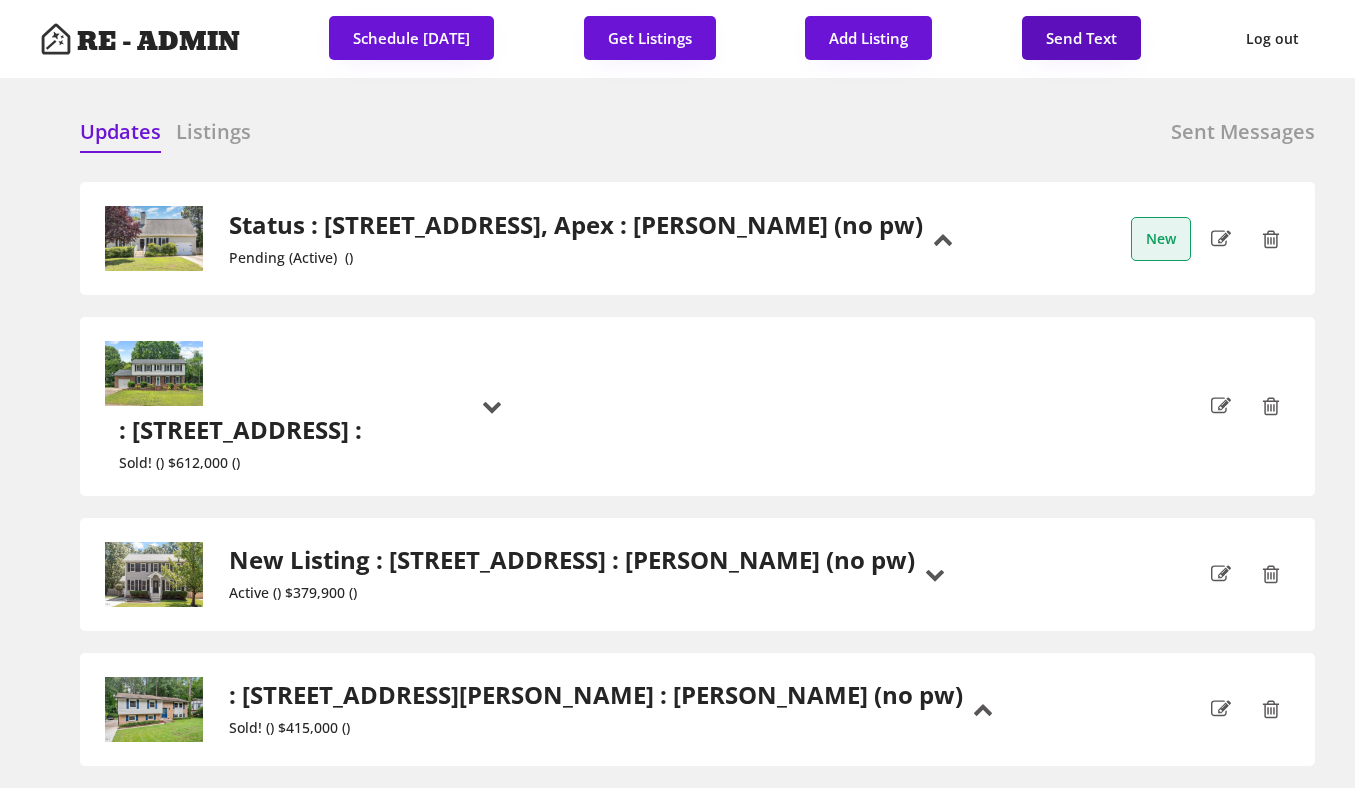 click on "Send Text" at bounding box center (1081, 38) 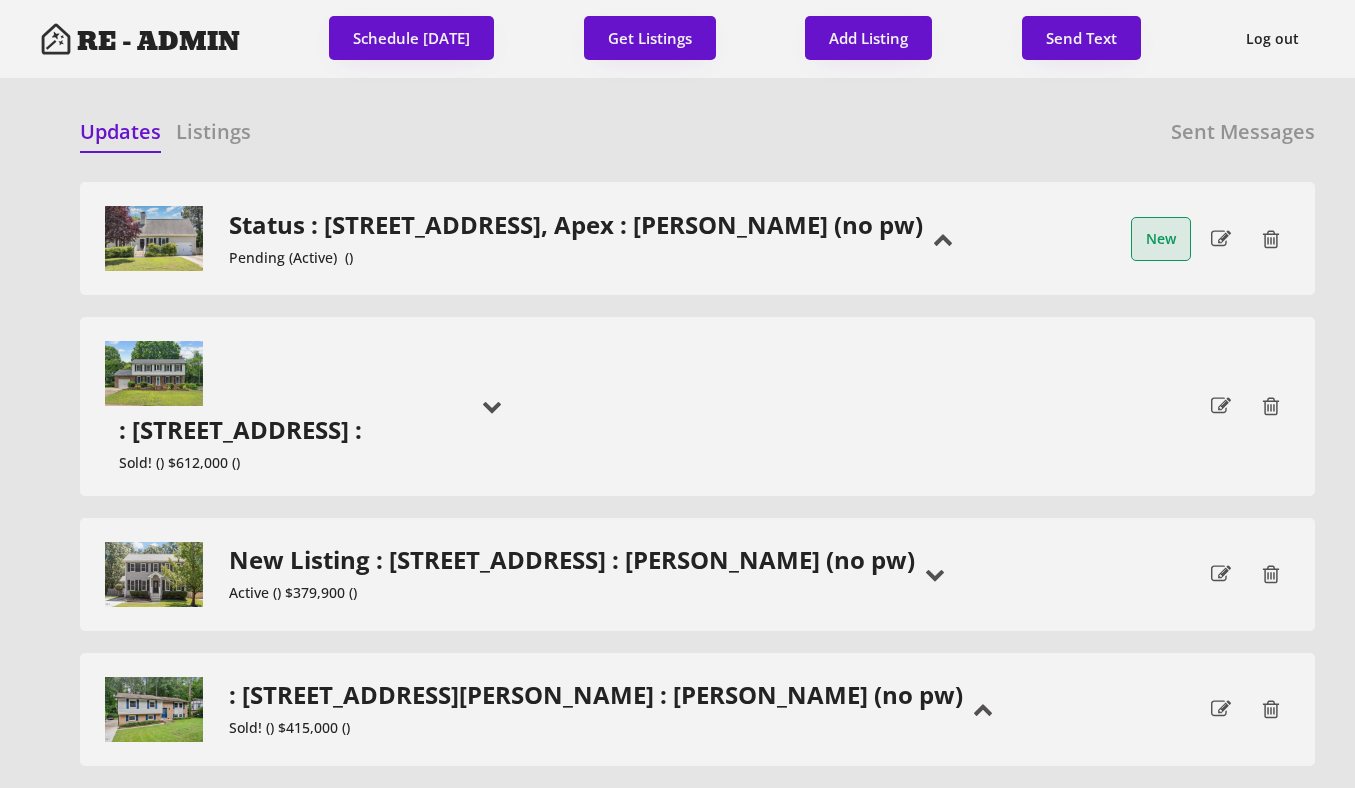 scroll, scrollTop: 51, scrollLeft: 0, axis: vertical 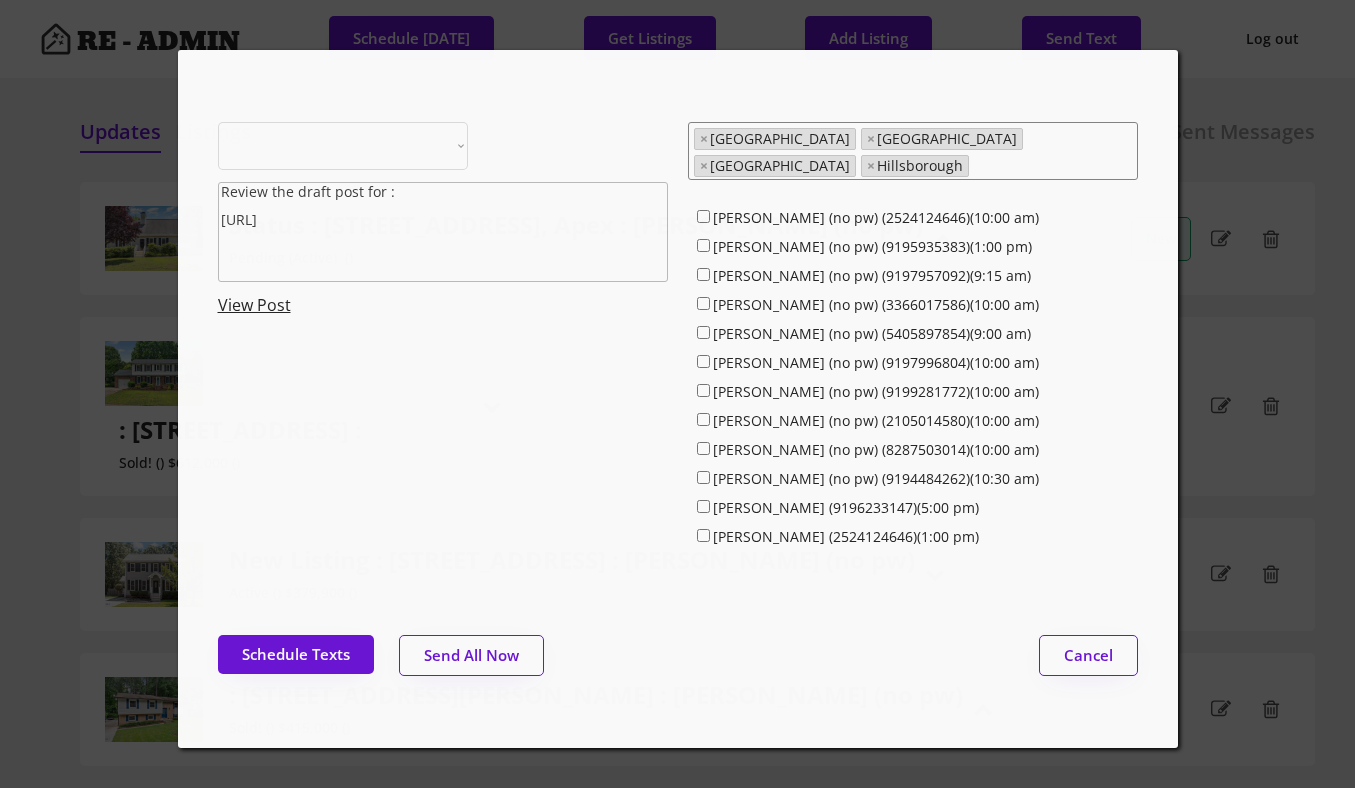 select on ""1348695171700984260__LOOKUP__1743599703321x142788062077753970"" 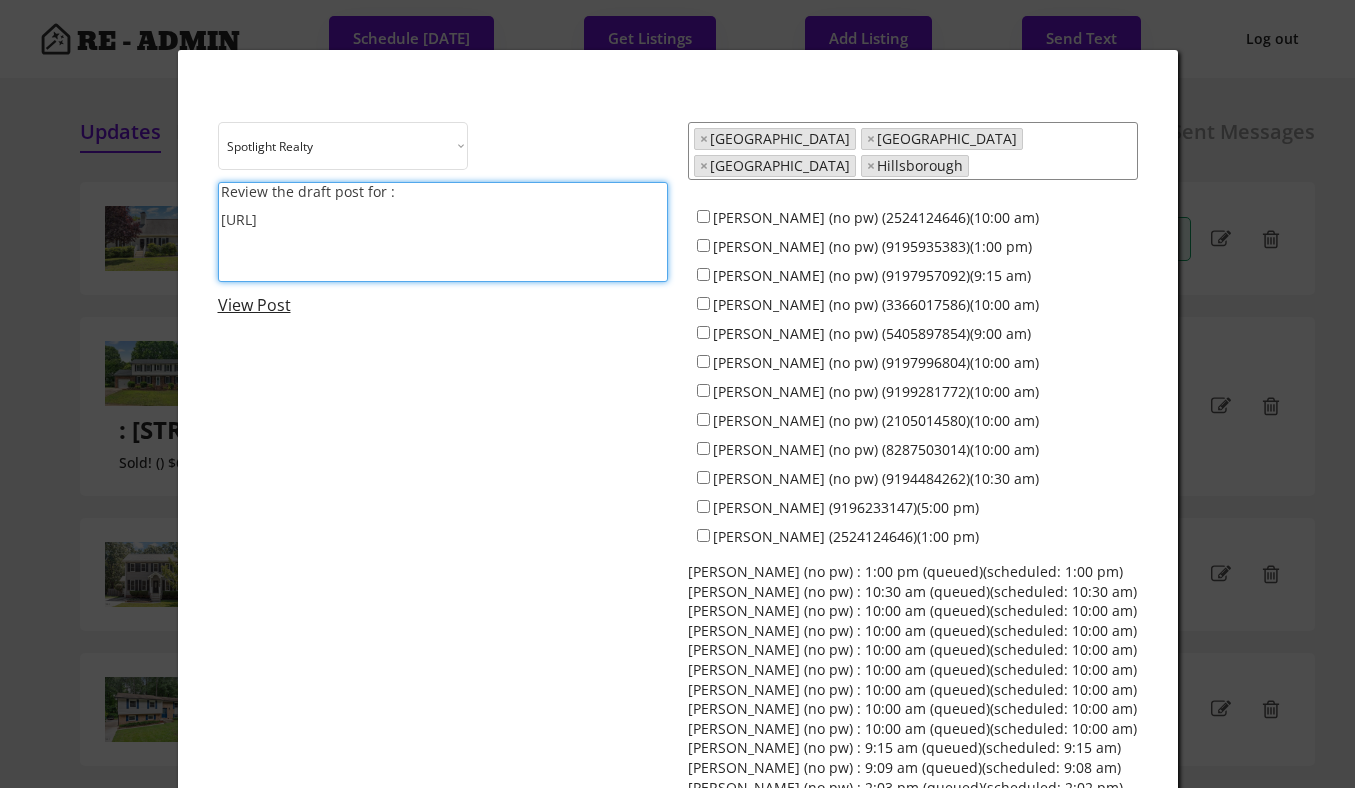 click on "Review the draft post for :
https://revealestate.ai/post/" at bounding box center (443, 232) 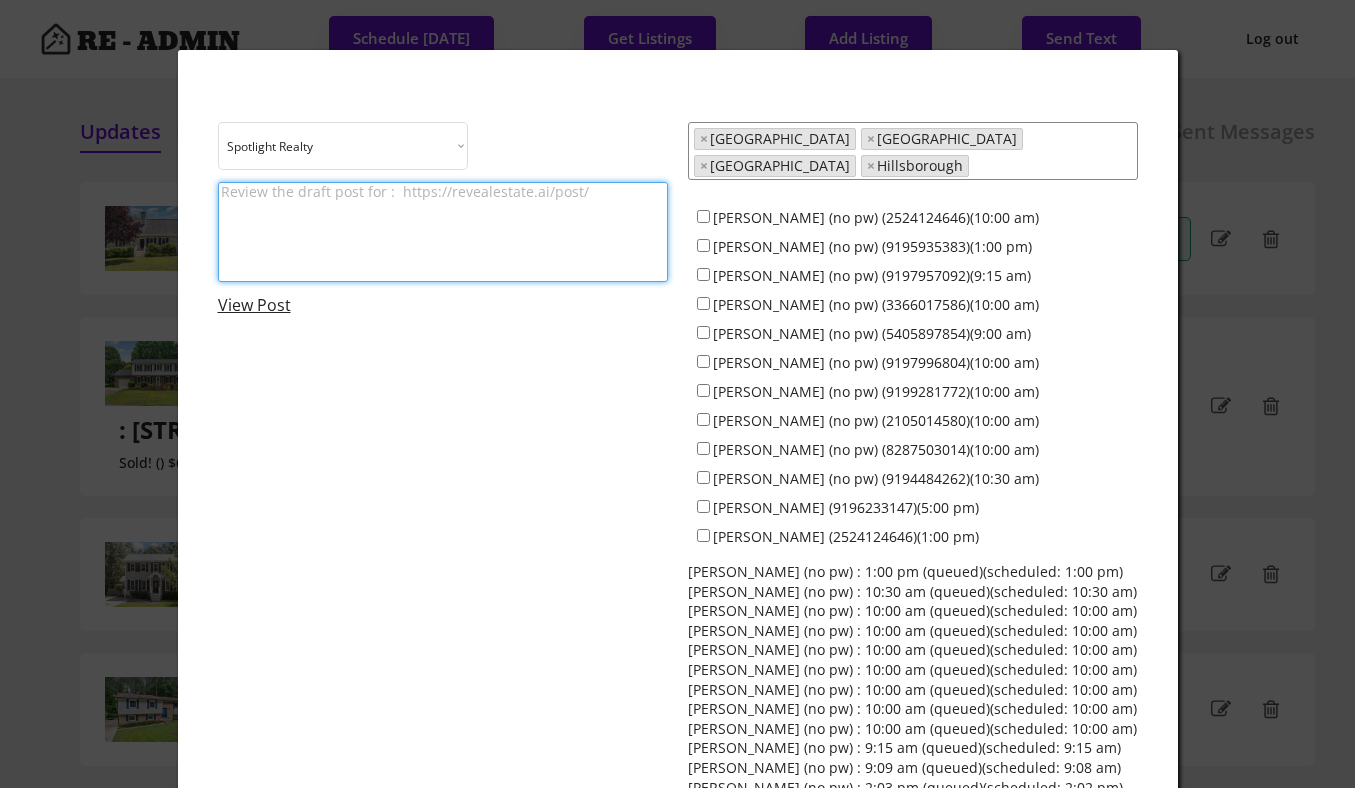 click at bounding box center (677, 394) 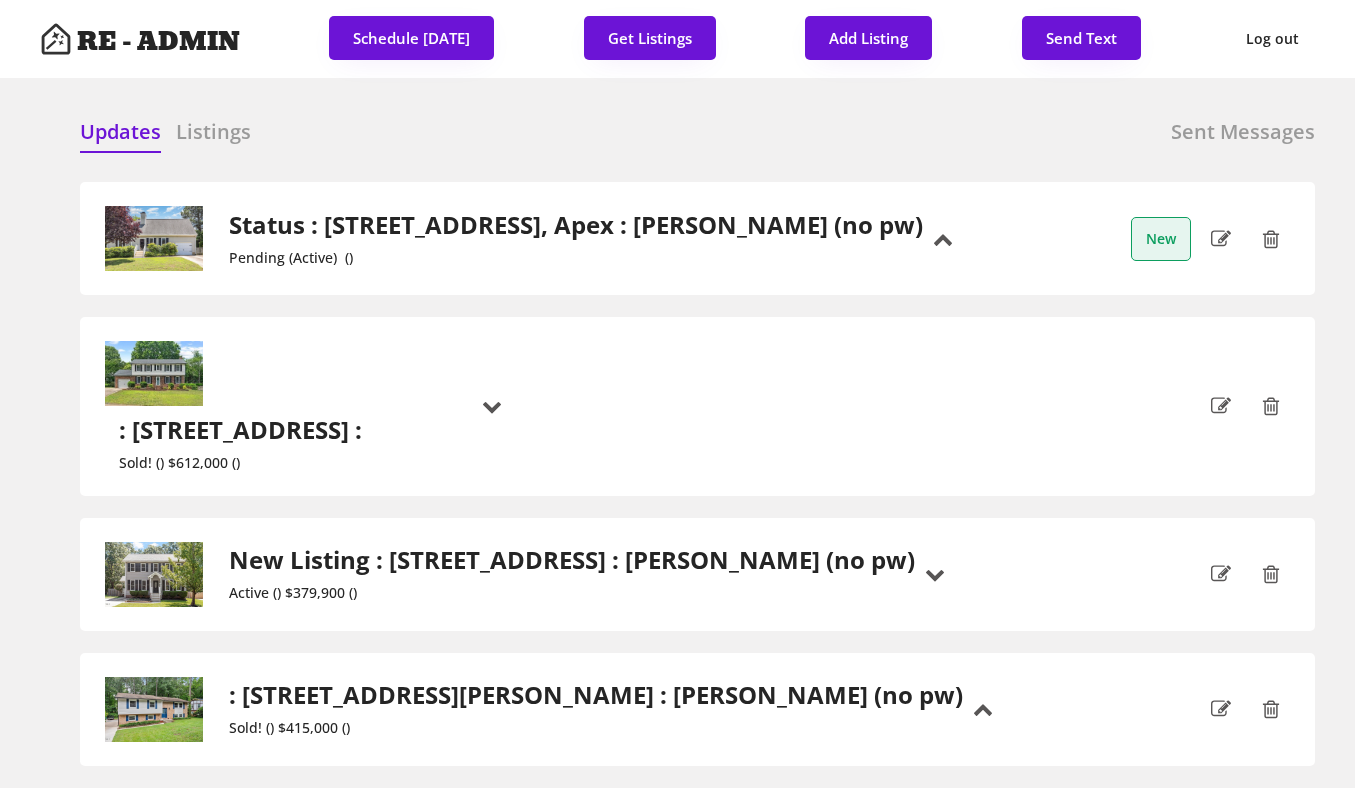 click on "Status : [STREET_ADDRESS], Apex : [PERSON_NAME] (no pw)" at bounding box center [576, 225] 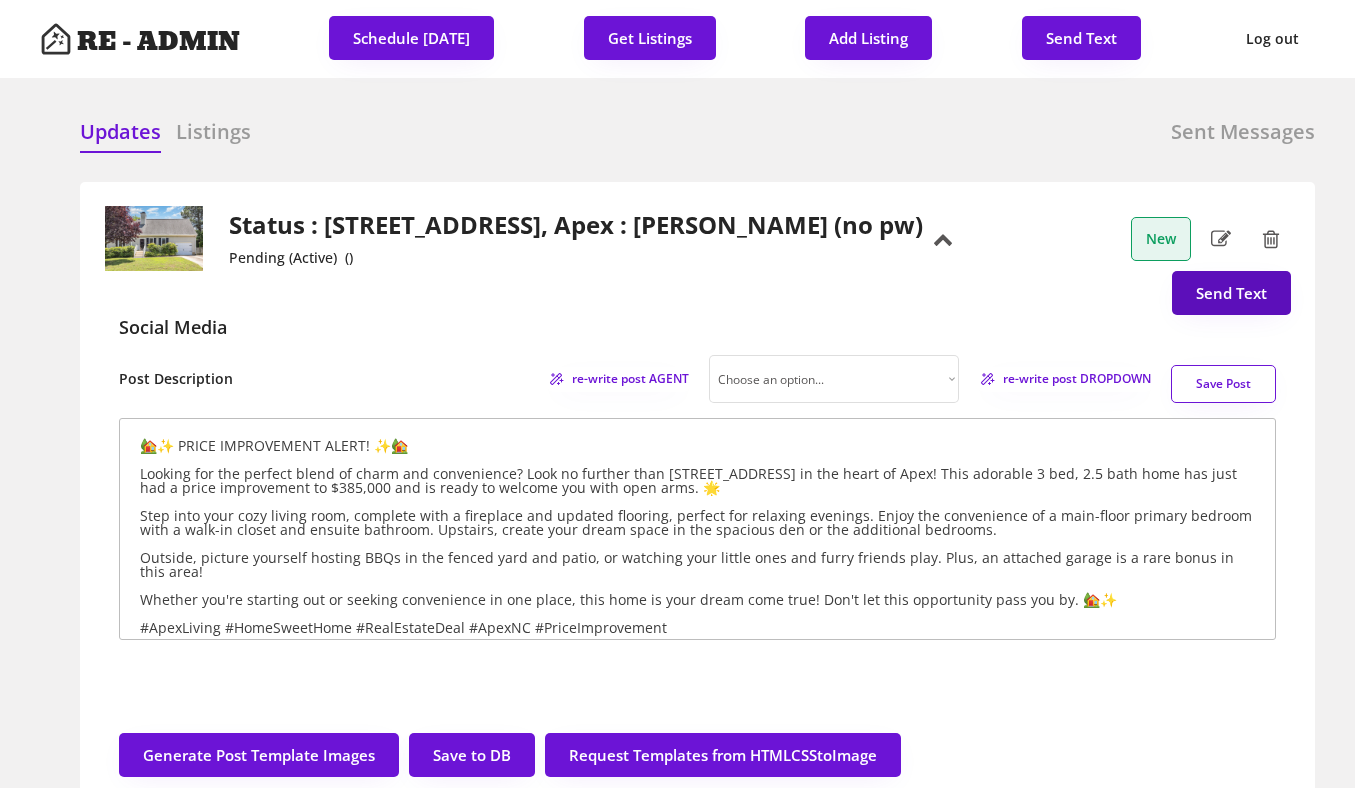 click on "Send Text" at bounding box center [1231, 293] 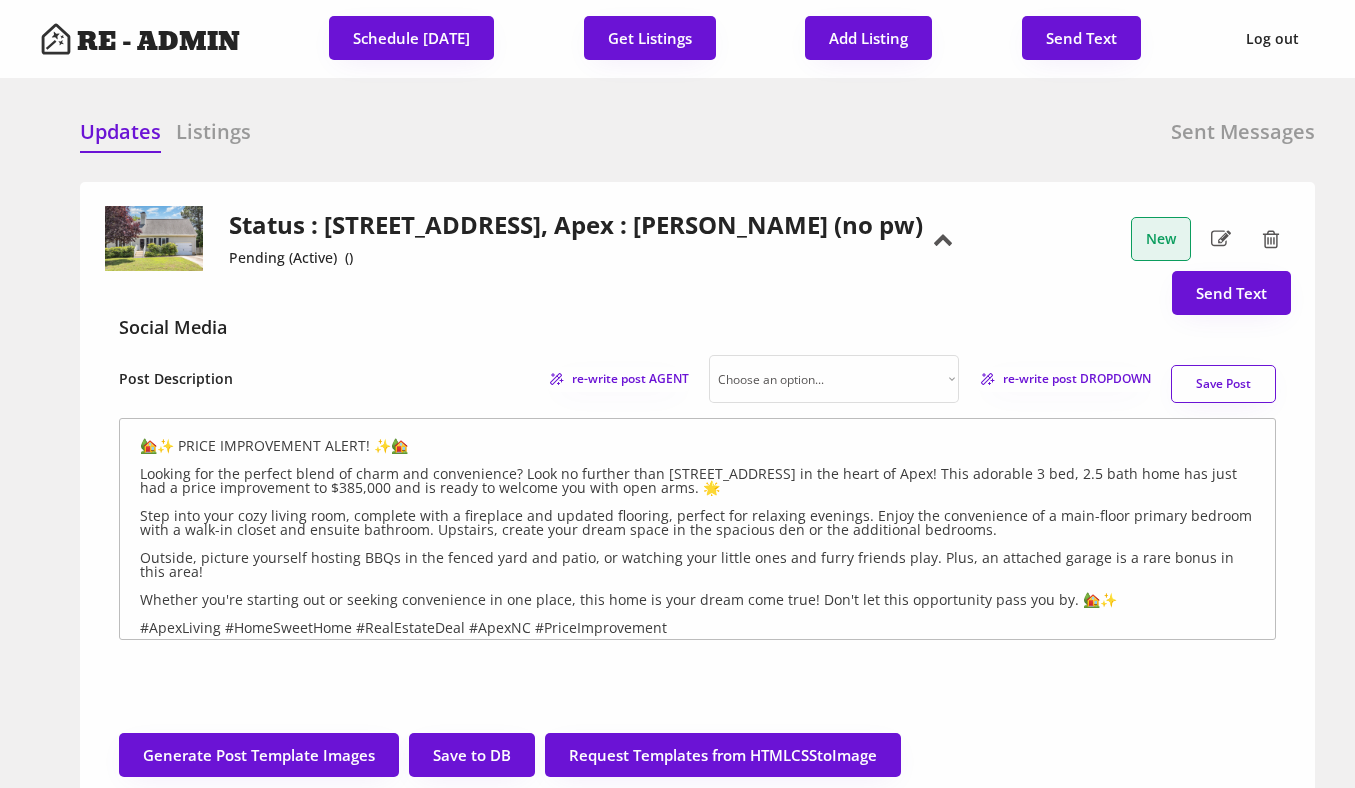 scroll, scrollTop: 51, scrollLeft: 0, axis: vertical 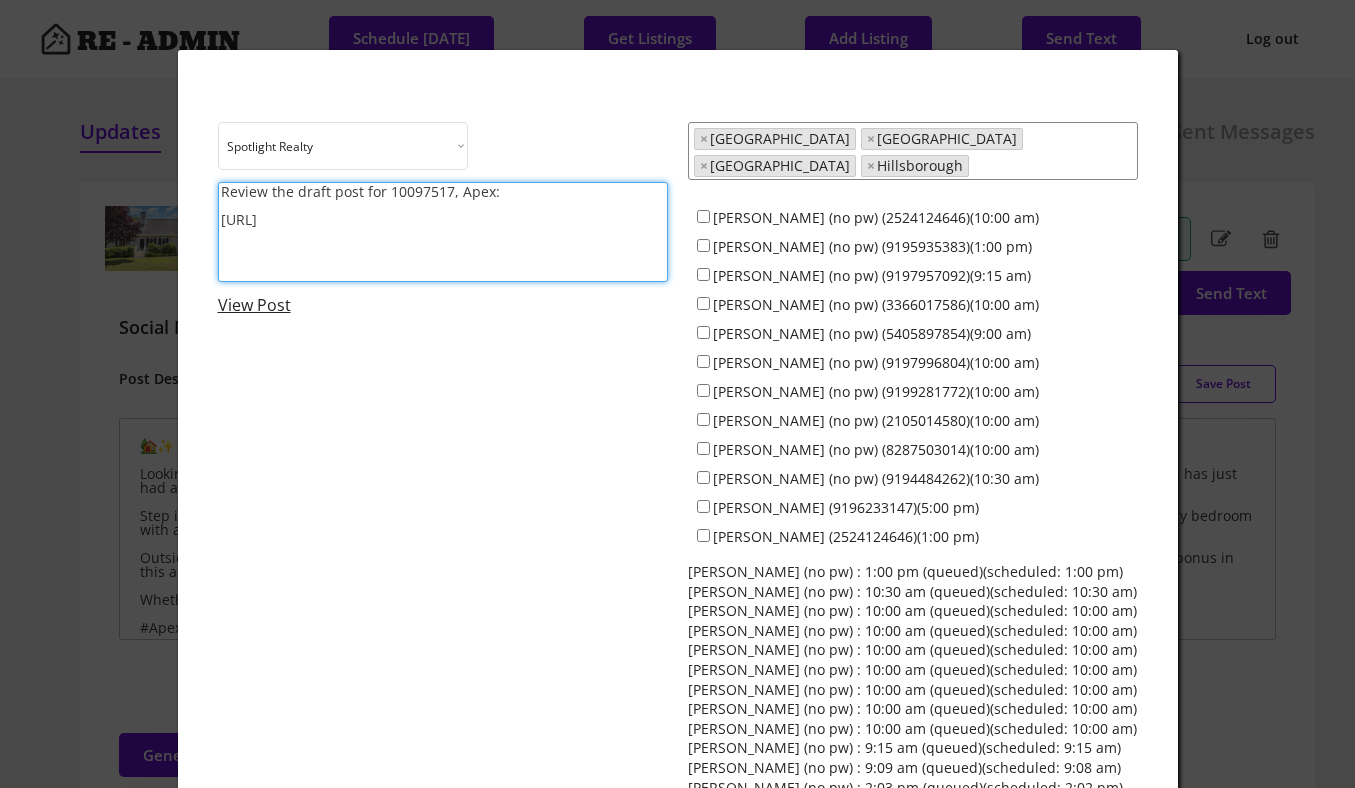 click on "Review the draft post for 10097517, Apex:
https://revealestate.ai/post/1753791068898x981060786311248400" at bounding box center [443, 232] 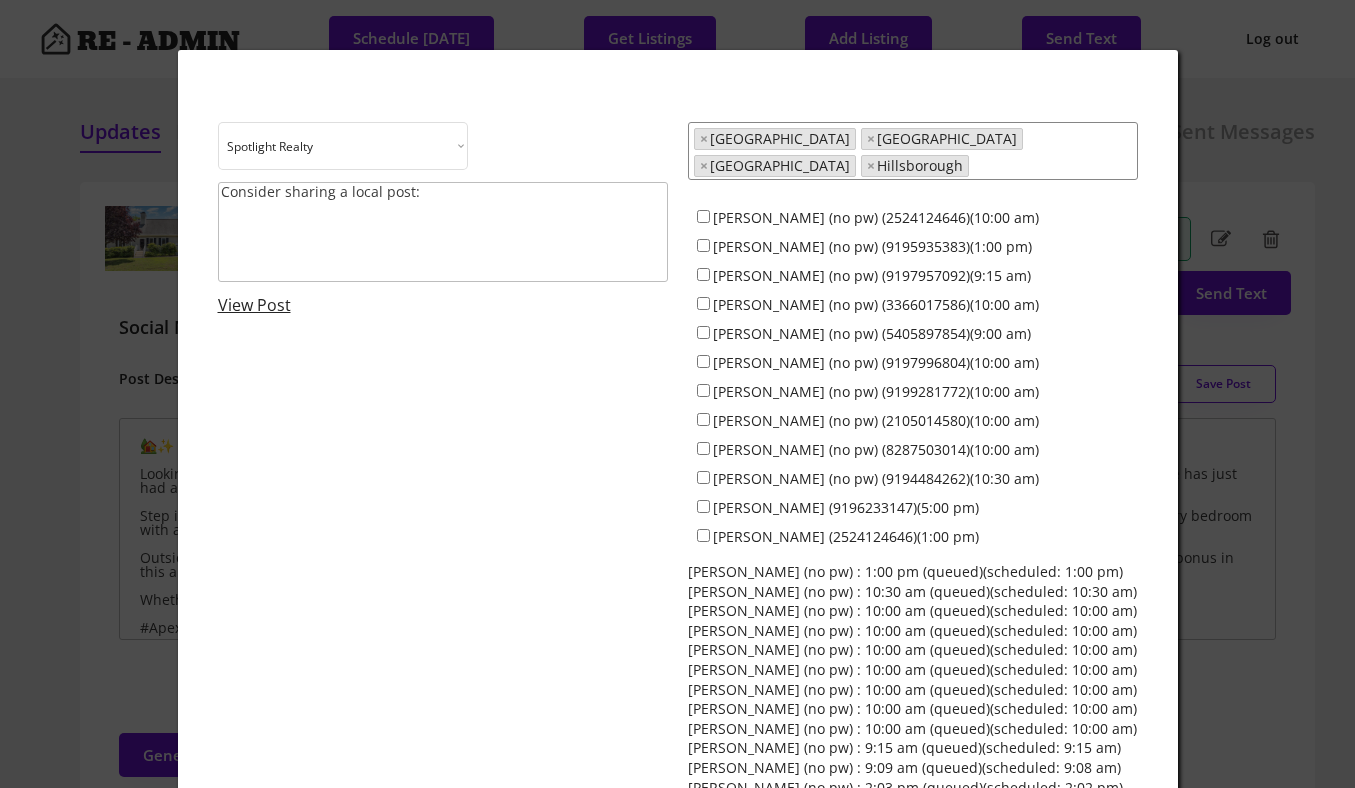 click on "Consider sharing a local post:" at bounding box center (443, 232) 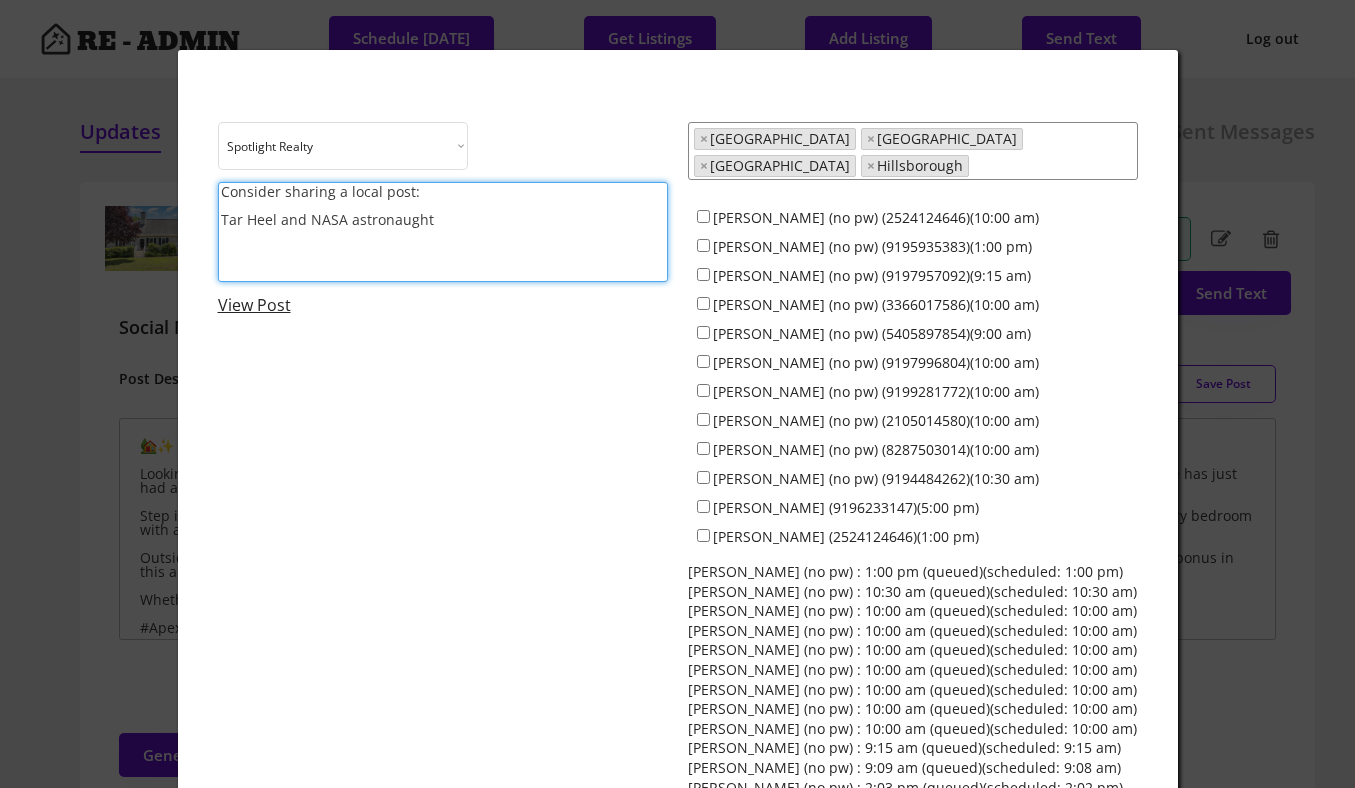 click on "Consider sharing a local post:
Tar Heel and NASA astronaught" at bounding box center [443, 232] 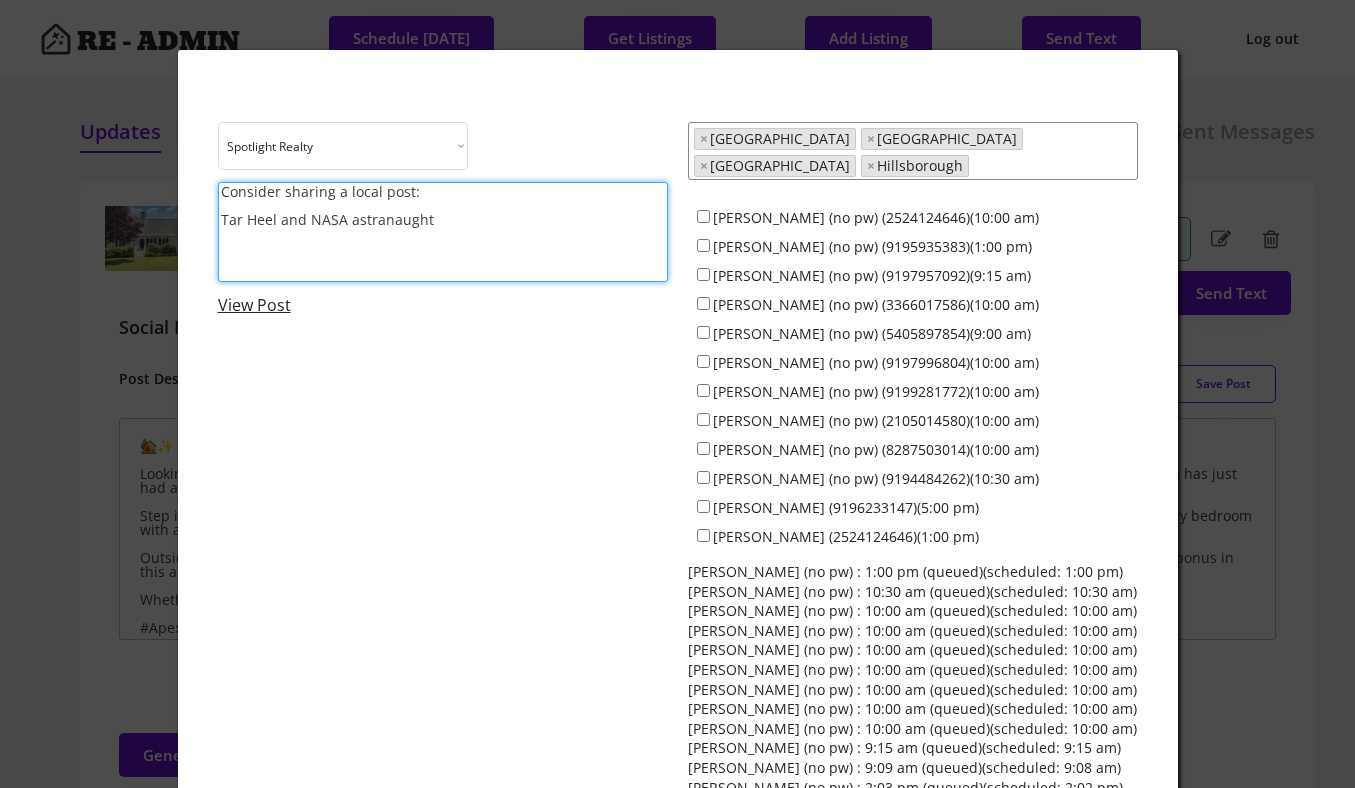 click on "Consider sharing a local post:
Tar Heel and NASA astranaught" at bounding box center [443, 232] 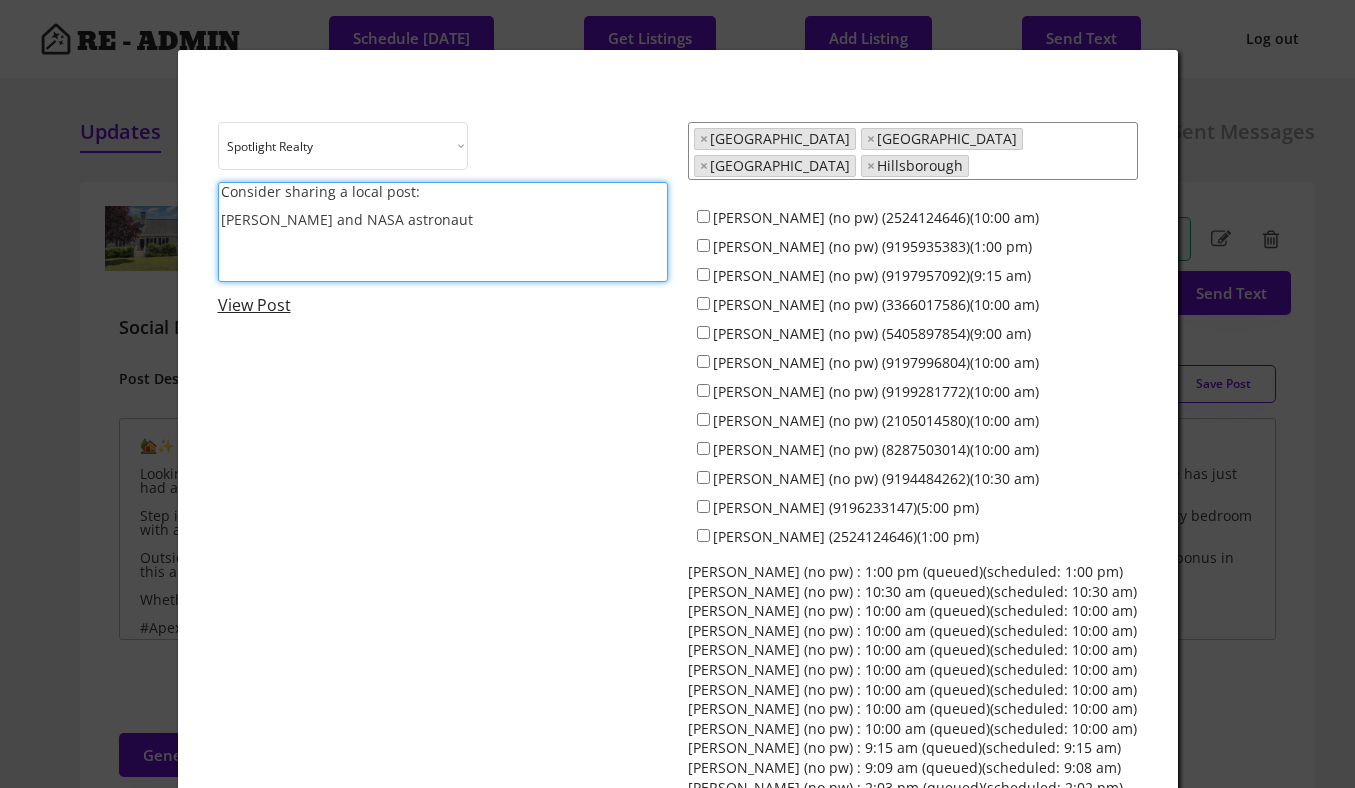 click on "Consider sharing a local post:
Tar Heel and NASA astronaut" at bounding box center (443, 232) 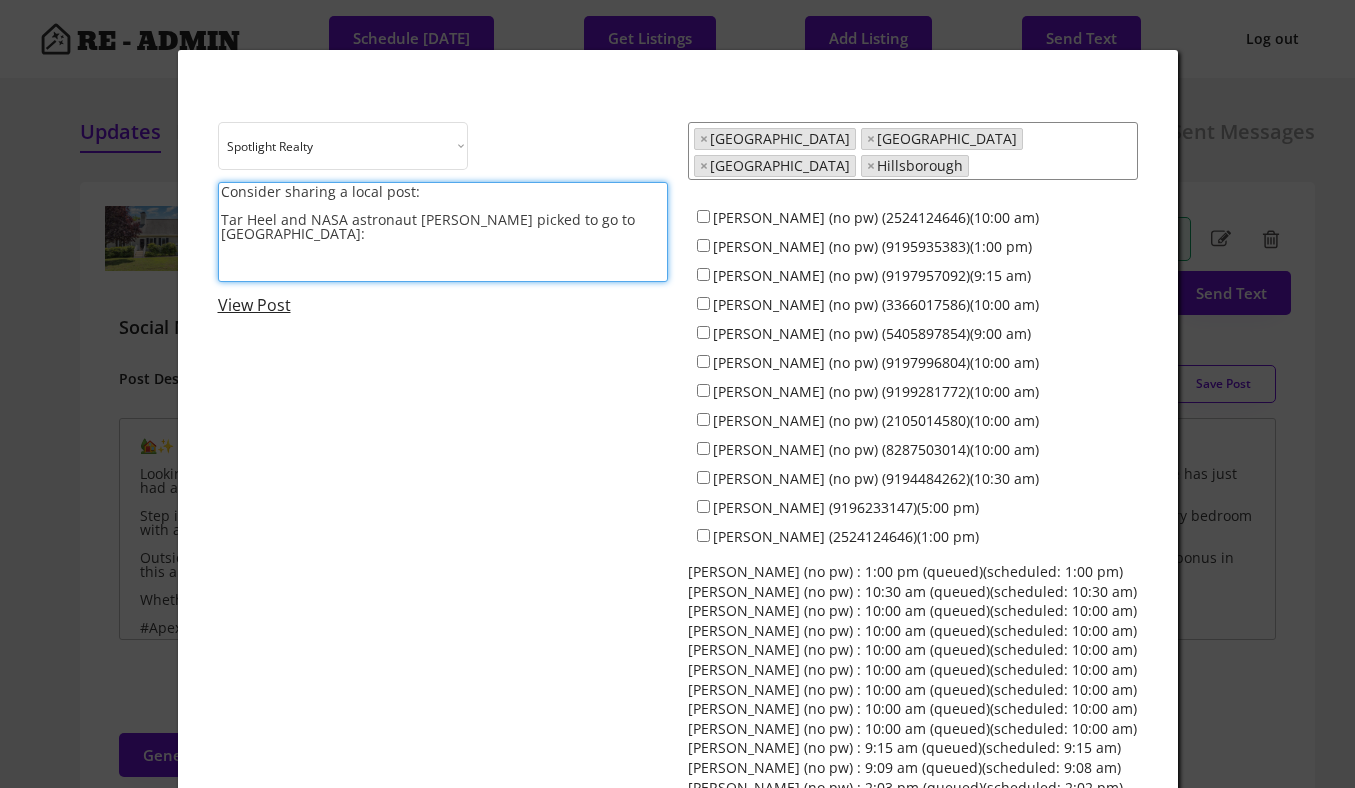 paste on "https://www.instagram.com/uncchapelhill/" 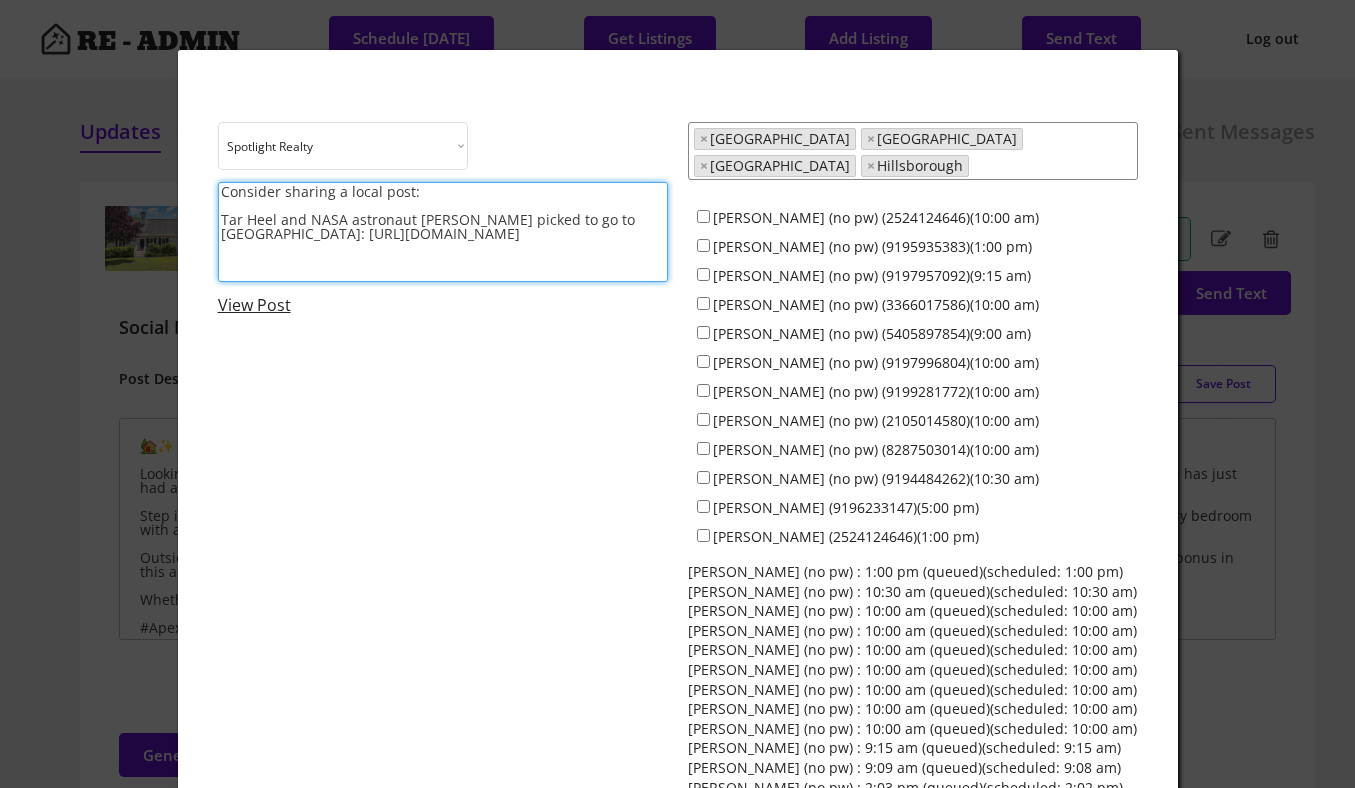 scroll, scrollTop: 2, scrollLeft: 0, axis: vertical 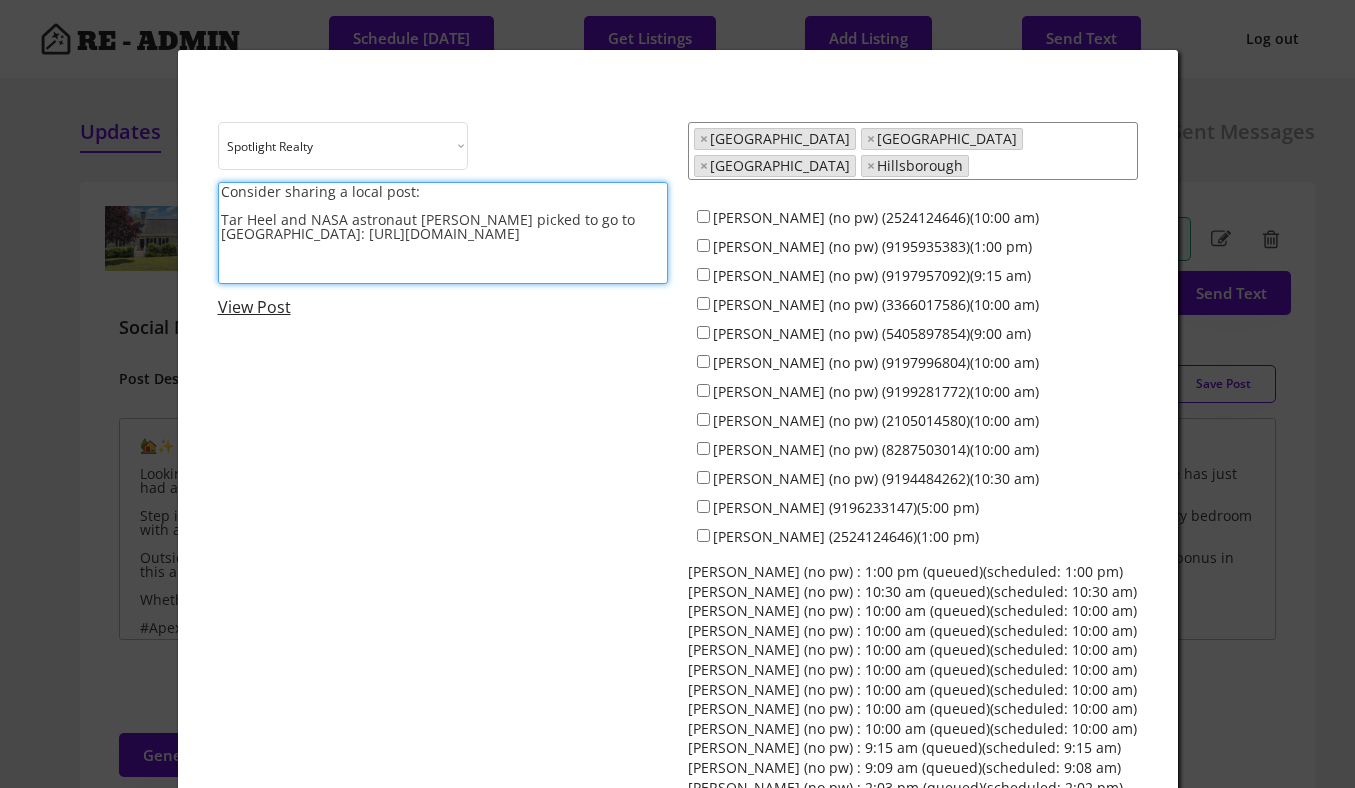 drag, startPoint x: 503, startPoint y: 248, endPoint x: 217, endPoint y: 218, distance: 287.56912 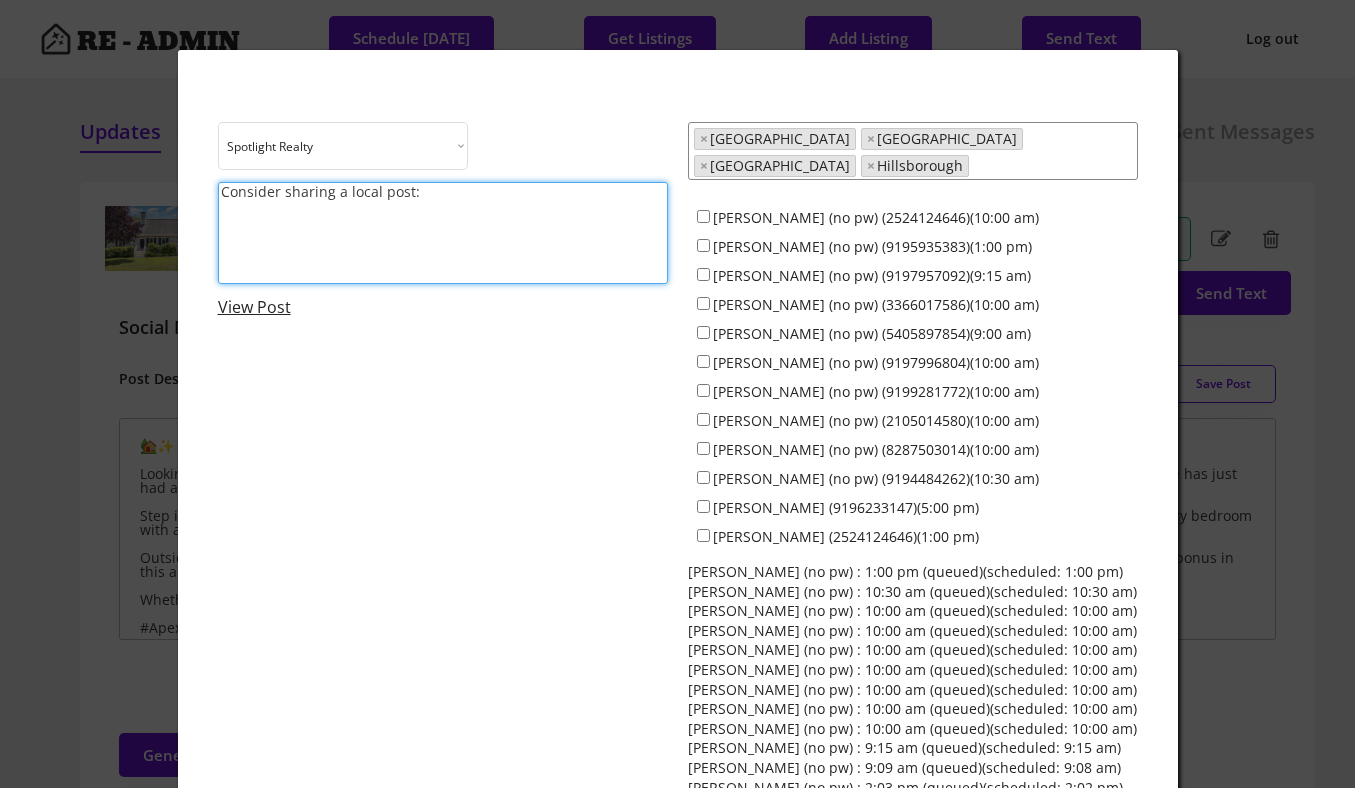 scroll, scrollTop: 0, scrollLeft: 0, axis: both 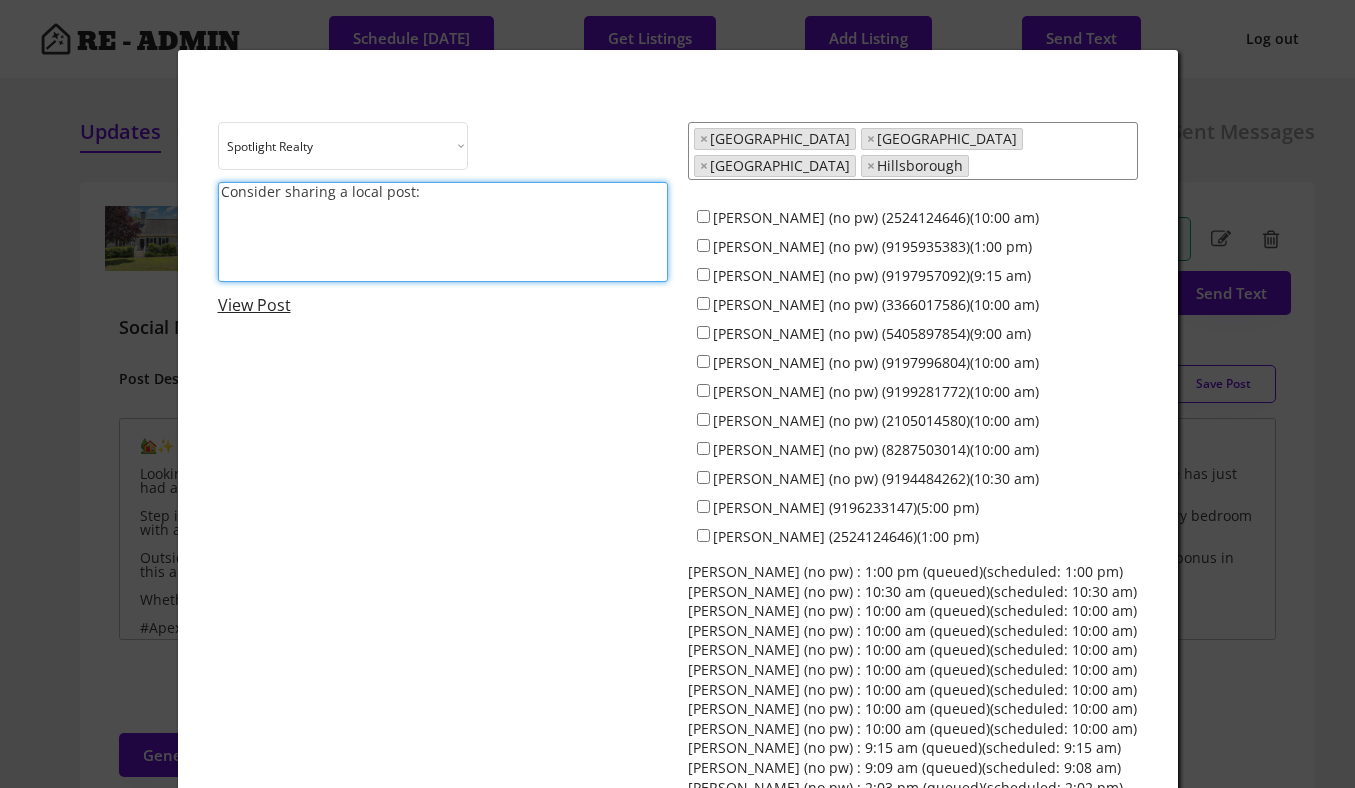 paste on "Tar Heel and NASA astronaut Zena Cardman picked to go to International Space Station: https://www.instagram.com/uncchapelhill/" 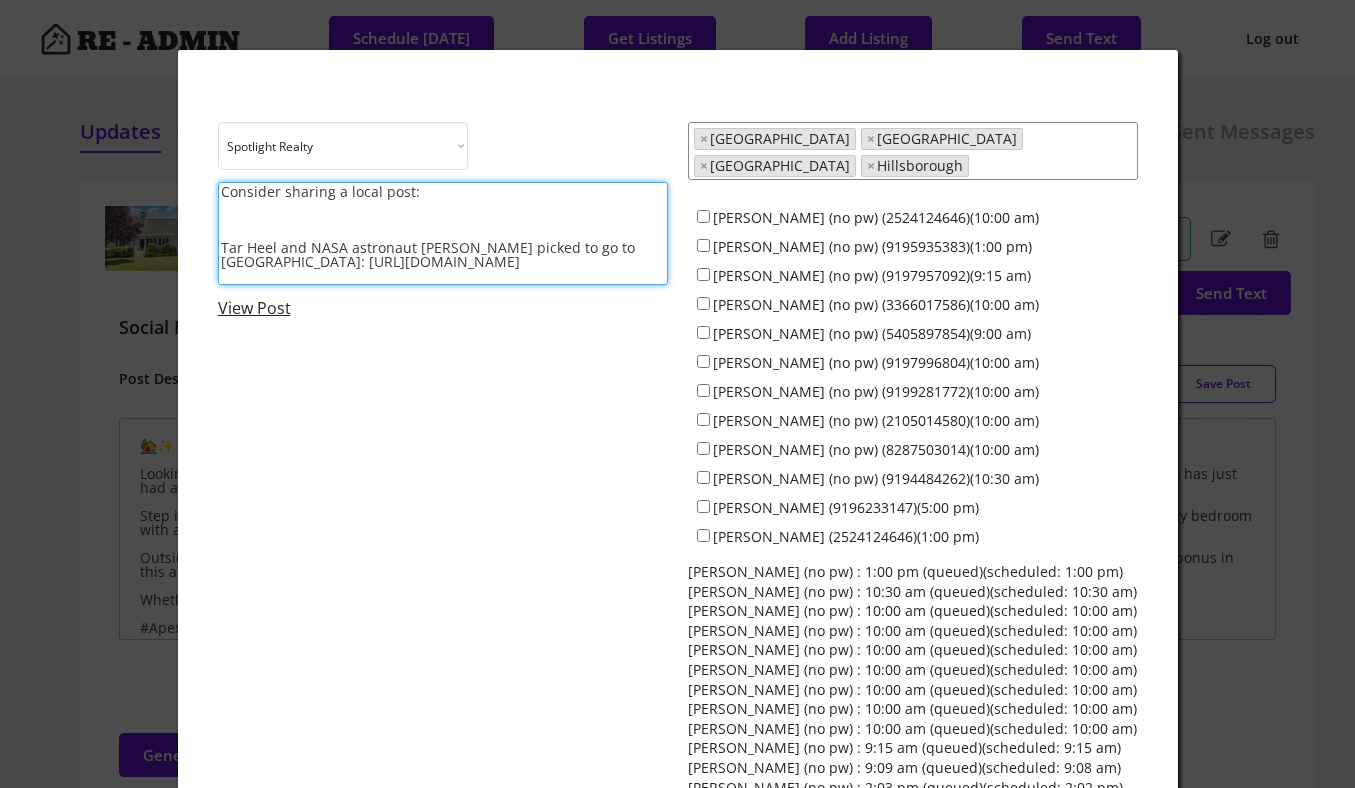 scroll, scrollTop: 1, scrollLeft: 0, axis: vertical 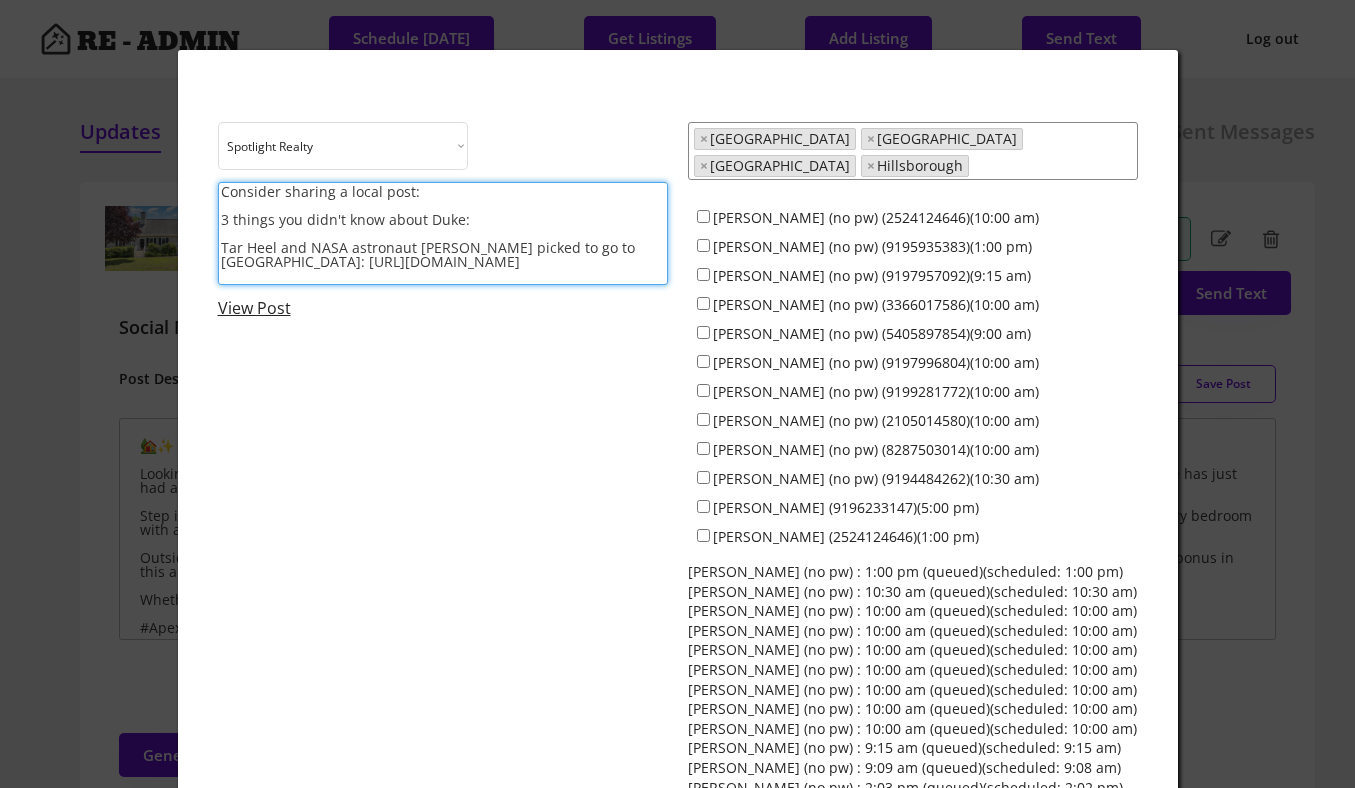 paste on "https://www.instagram.com/p/DMiX-ogSL7P/" 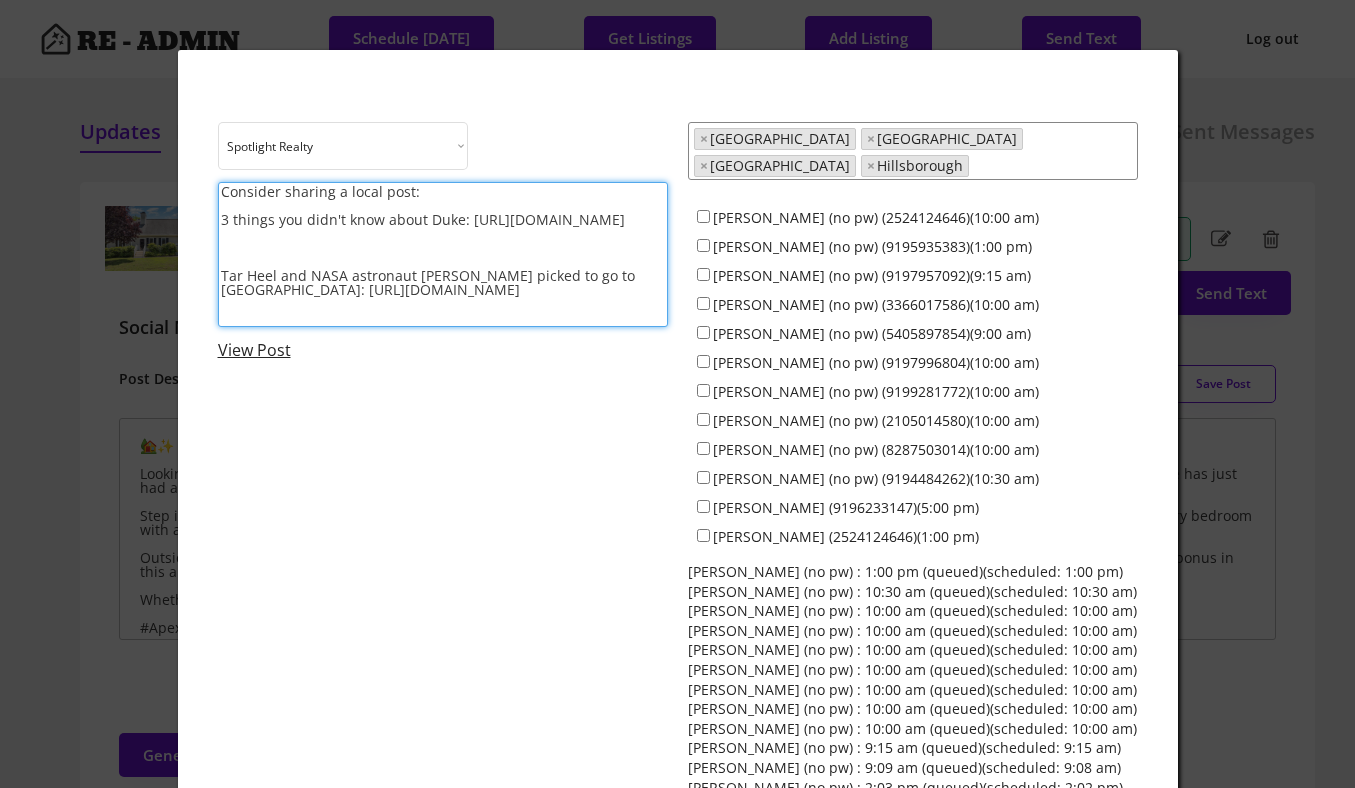 scroll, scrollTop: 47, scrollLeft: 0, axis: vertical 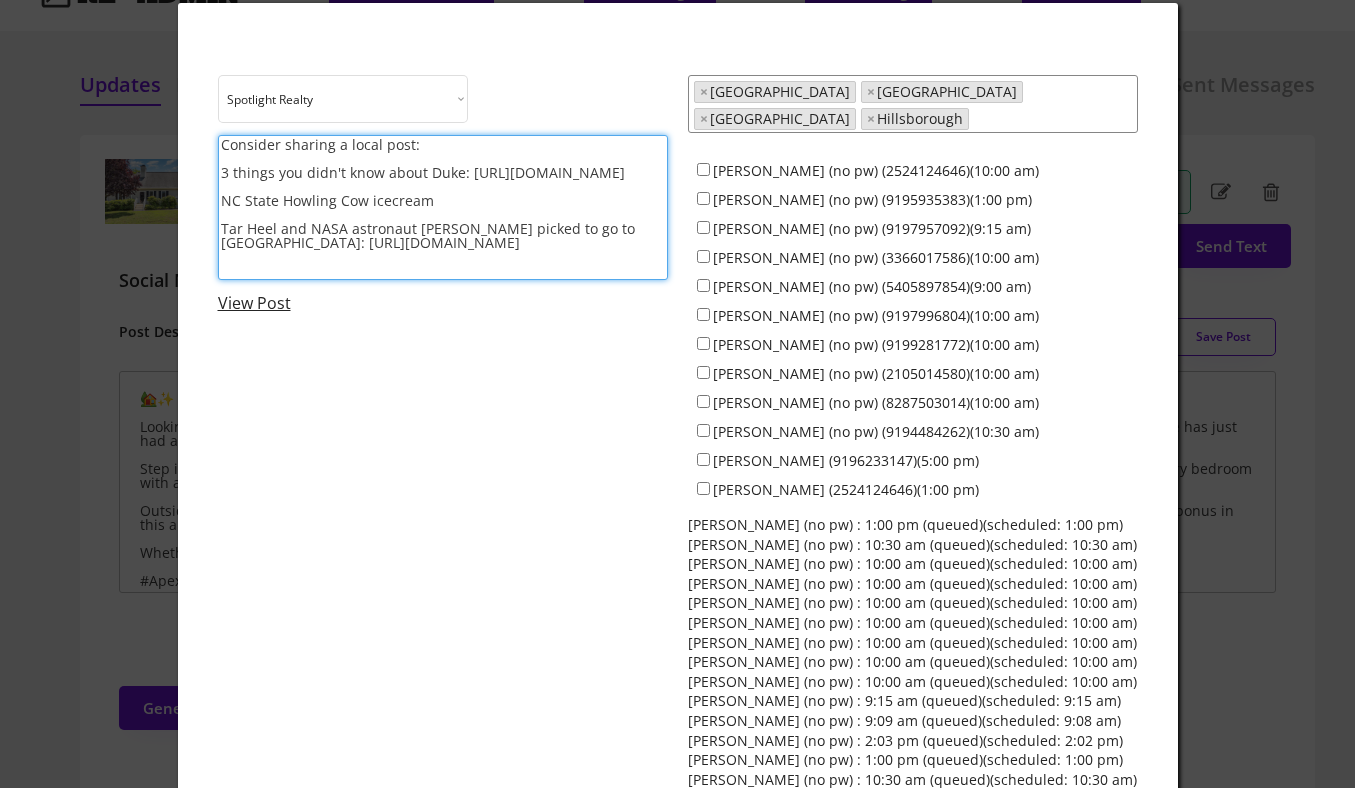 click on "Consider sharing a local post:
3 things you didn't know about Duke: https://www.instagram.com/p/DMiX-ogSL7P/
NC State Howling Cow icecream
Tar Heel and NASA astronaut Zena Cardman picked to go to International Space Station: https://www.instagram.com/uncchapelhill/" at bounding box center [443, 207] 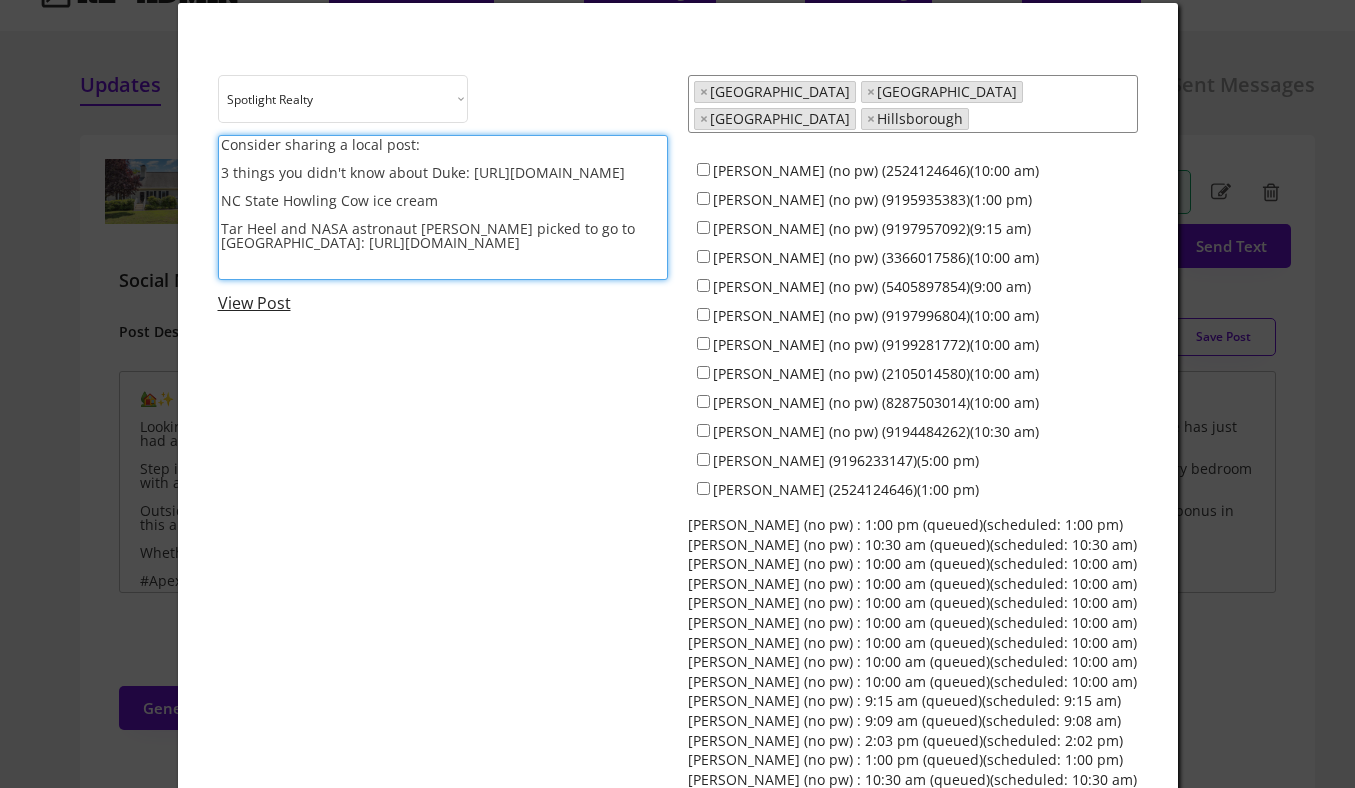 click on "Consider sharing a local post:
3 things you didn't know about Duke: https://www.instagram.com/p/DMiX-ogSL7P/
NC State Howling Cow ice cream
Tar Heel and NASA astronaut Zena Cardman picked to go to International Space Station: https://www.instagram.com/uncchapelhill/" at bounding box center [443, 207] 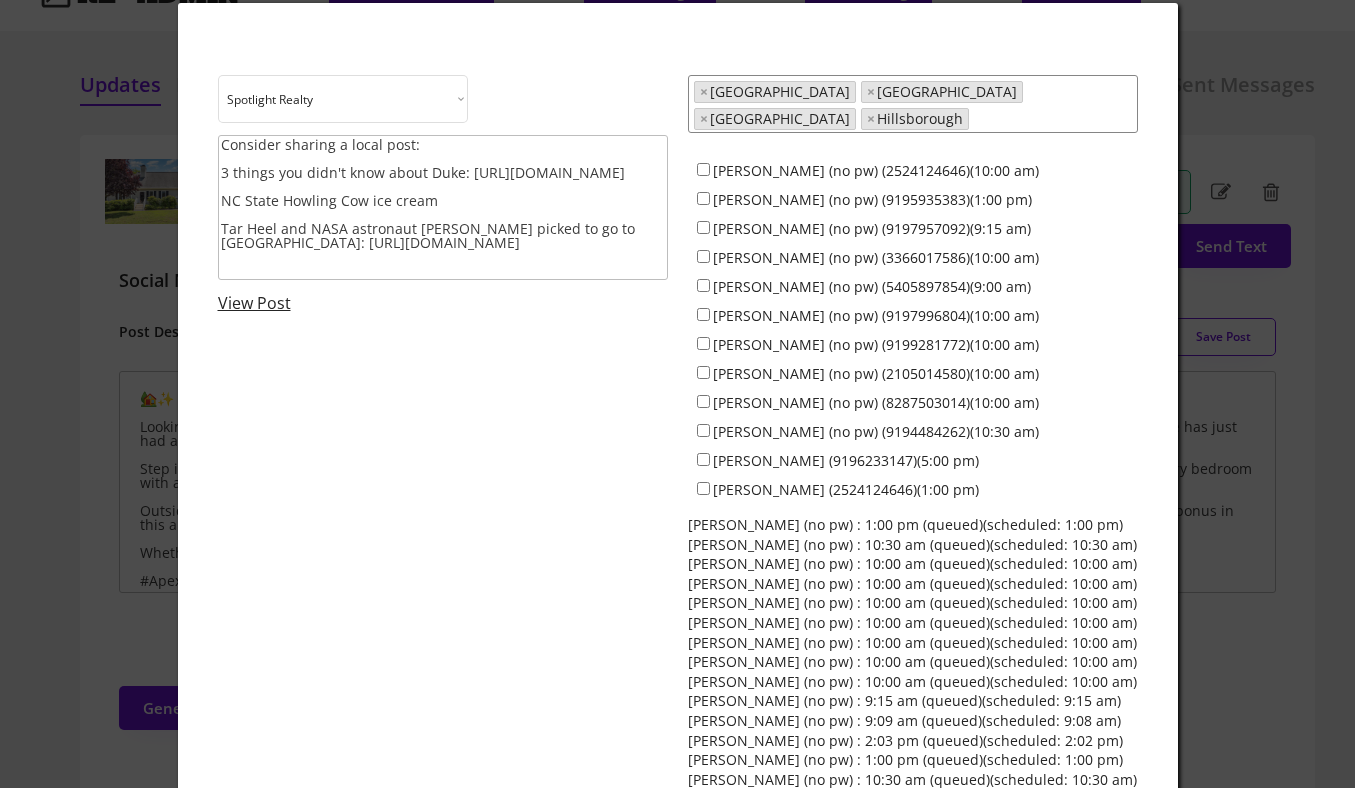 click on "Consider sharing a local post:
3 things you didn't know about Duke: https://www.instagram.com/p/DMiX-ogSL7P/
NC State Howling Cow ice cream
Tar Heel and NASA astronaut Zena Cardman picked to go to International Space Station: https://www.instagram.com/uncchapelhill/" at bounding box center [443, 207] 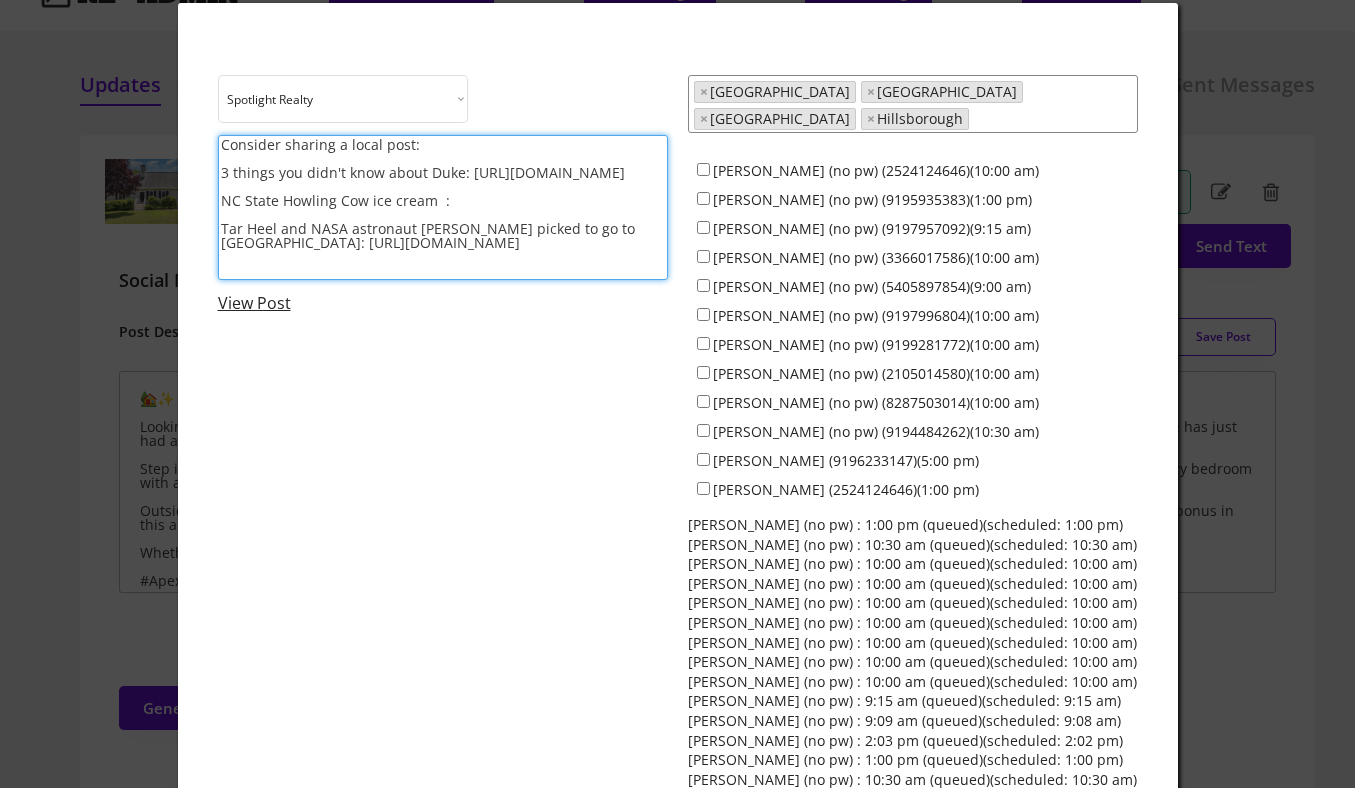 paste on "https://www.instagram.com/p/DMYL6CcRLOj/?img_index=1" 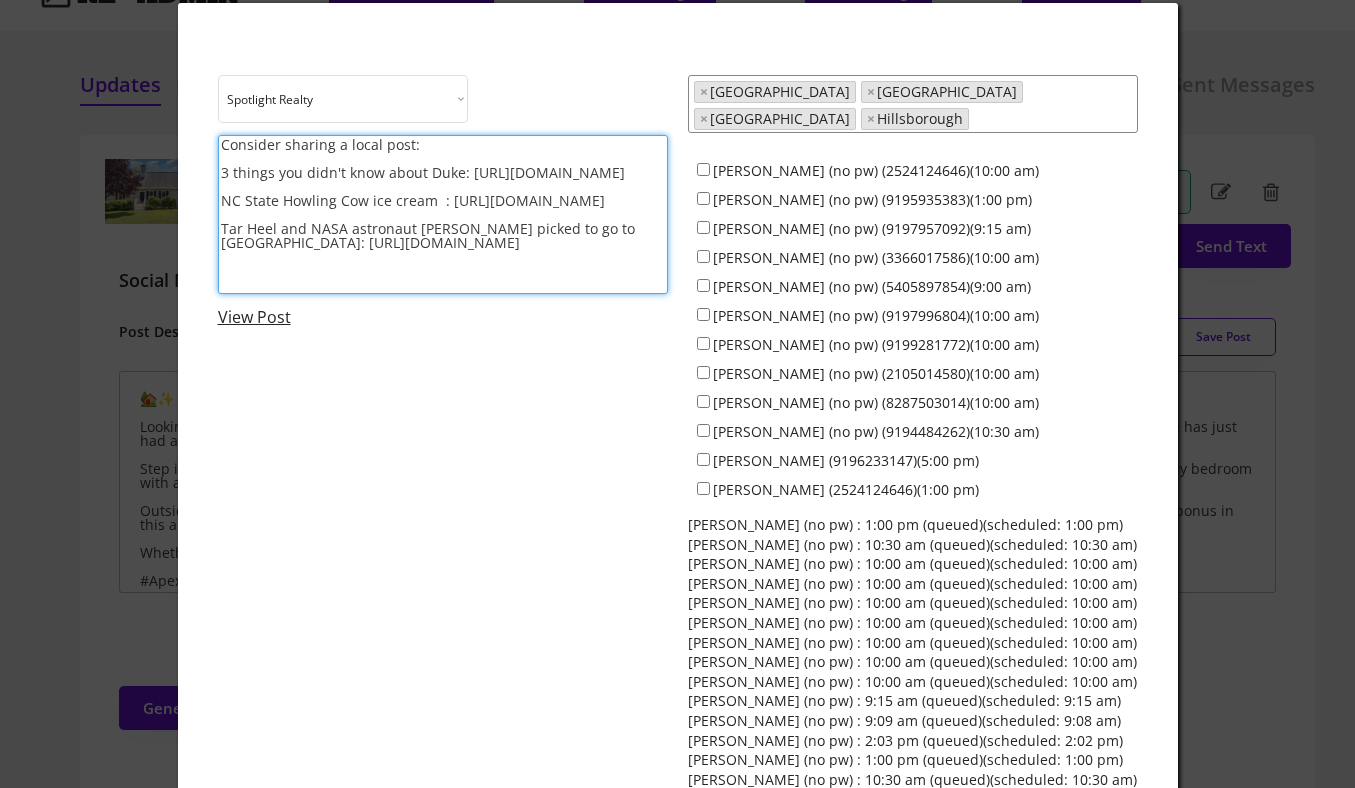 click on "Consider sharing a local post:
3 things you didn't know about Duke: https://www.instagram.com/p/DMiX-ogSL7P/
NC State Howling Cow ice cream  : https://www.instagram.com/p/DMYL6CcRLOj/?img_index=1
Tar Heel and NASA astronaut Zena Cardman picked to go to International Space Station: https://www.instagram.com/uncchapelhill/" at bounding box center (443, 214) 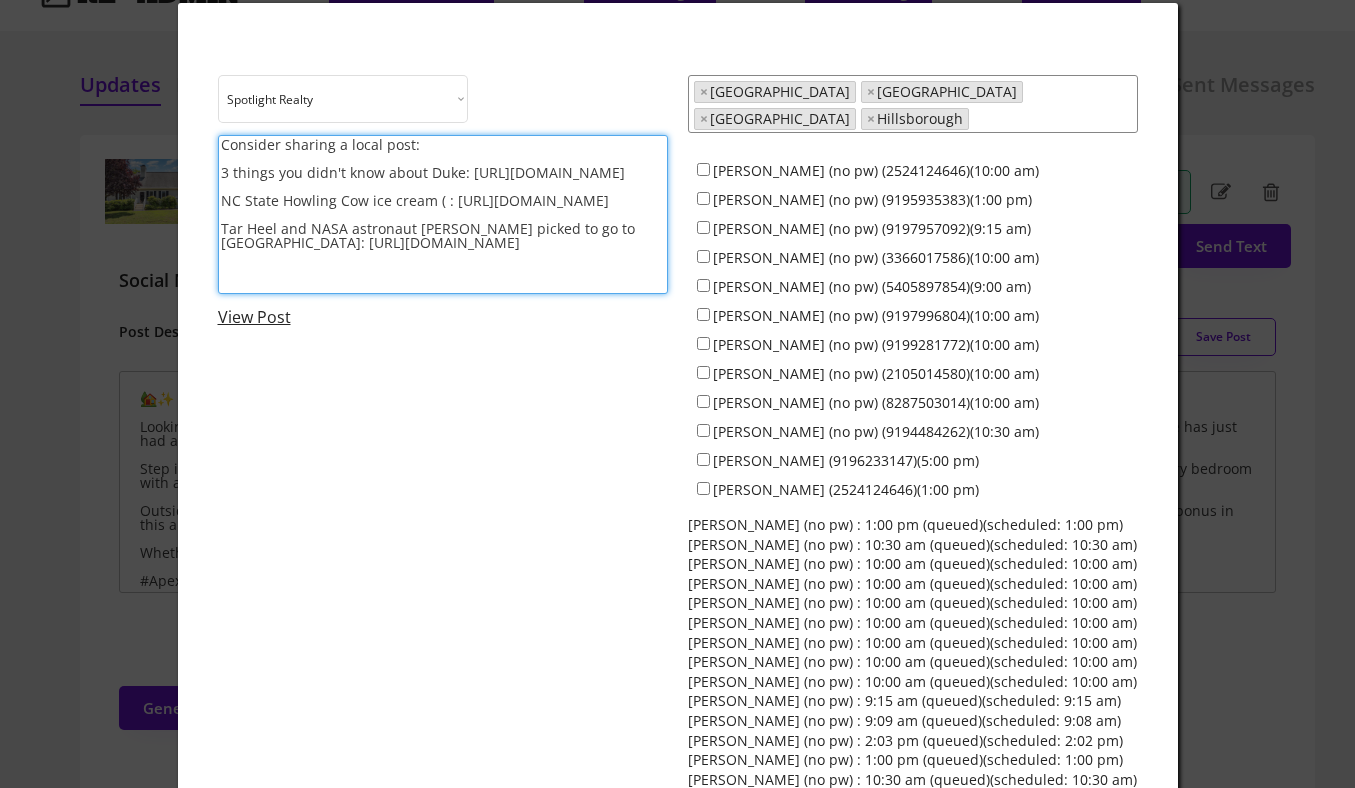 paste on "Farm-fresh, lab-tested, Wolfpack-approved" 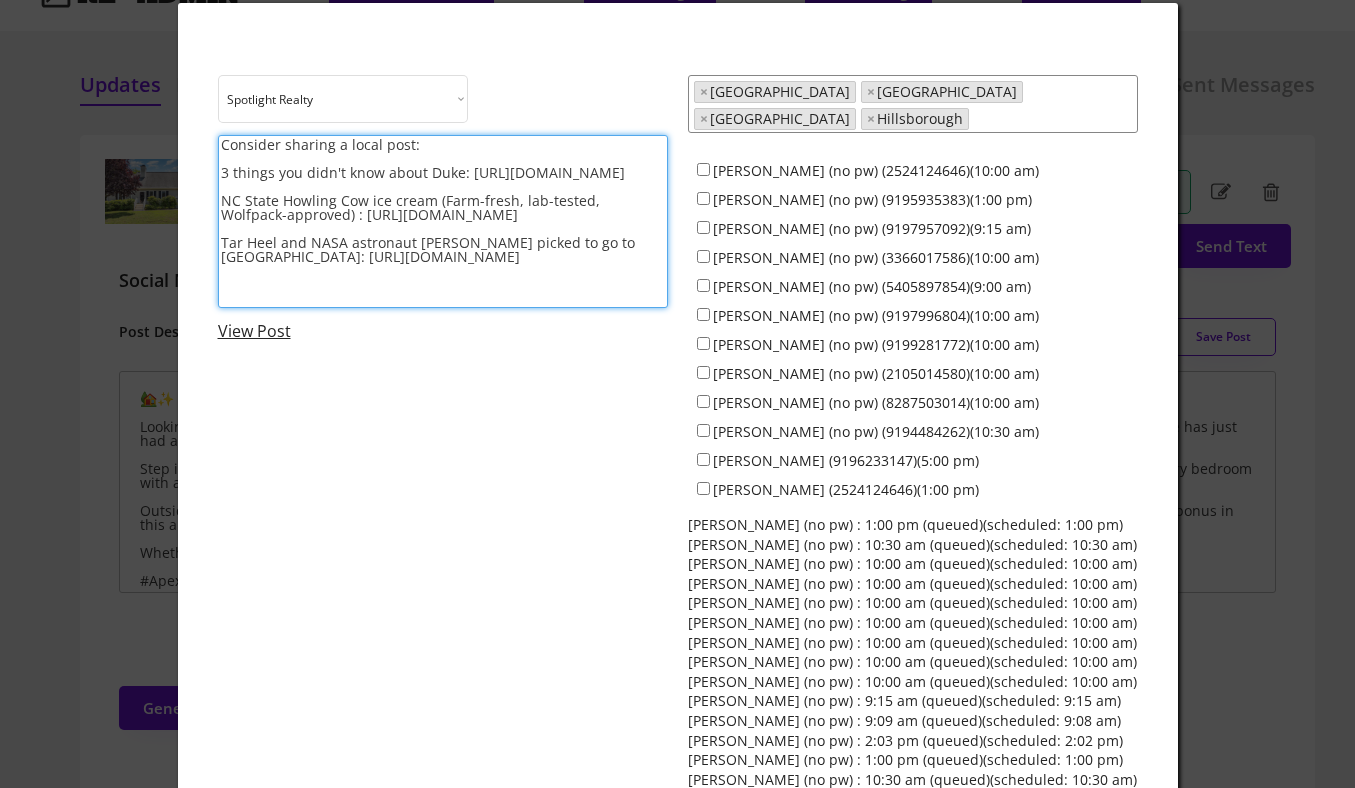 click on "Consider sharing a local post:
3 things you didn't know about Duke: https://www.instagram.com/p/DMiX-ogSL7P/
NC State Howling Cow ice cream (Farm-fresh, lab-tested, Wolfpack-approved) : https://www.instagram.com/p/DMYL6CcRLOj/?img_index=1
Tar Heel and NASA astronaut Zena Cardman picked to go to International Space Station: https://www.instagram.com/uncchapelhill/" at bounding box center (443, 221) 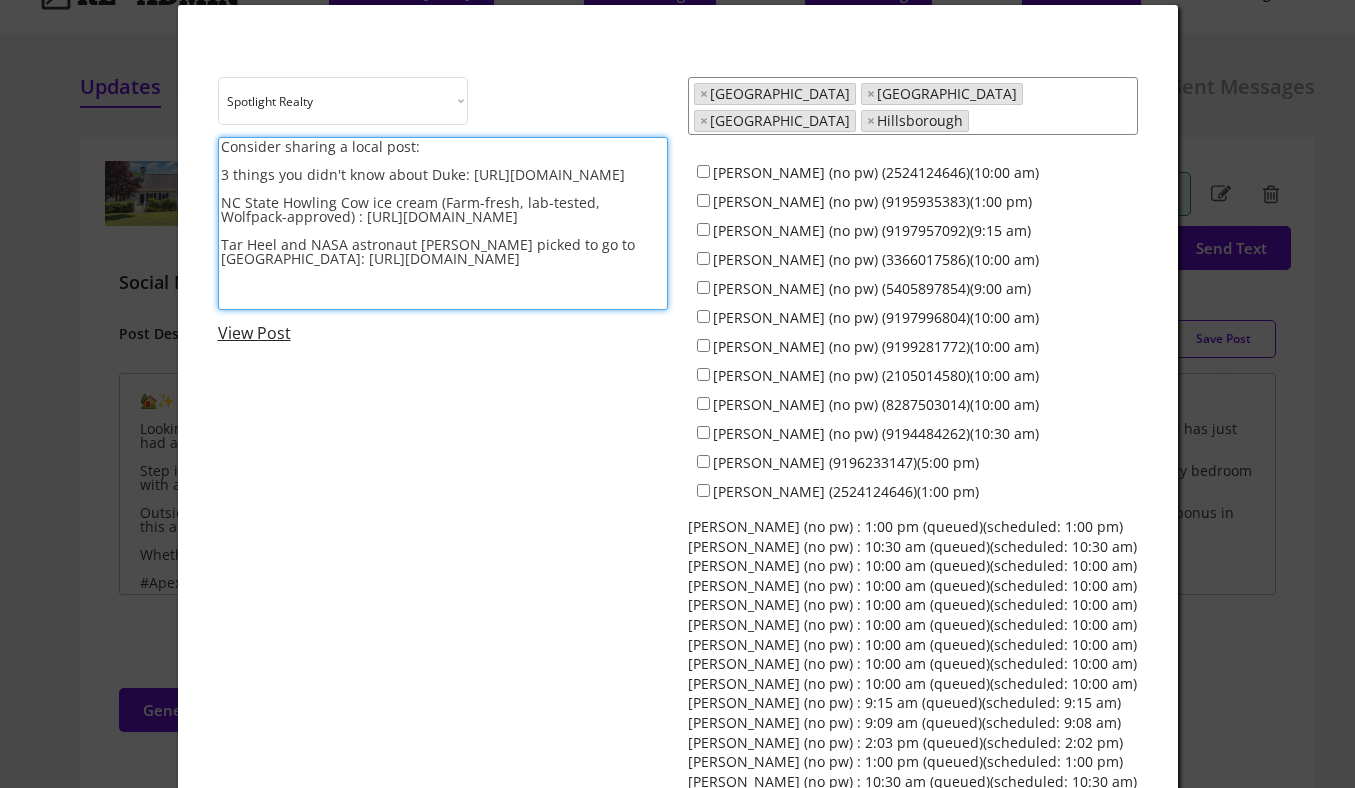 click on "Consider sharing a local post:
3 things you didn't know about Duke: https://www.instagram.com/p/DMiX-ogSL7P/
NC State Howling Cow ice cream (Farm-fresh, lab-tested, Wolfpack-approved) : https://www.instagram.com/p/DMYL6CcRLOj/?img_index=1
Tar Heel and NASA astronaut Zena Cardman picked to go to International Space Station: https://www.instagram.com/uncchapelhill/" at bounding box center (443, 223) 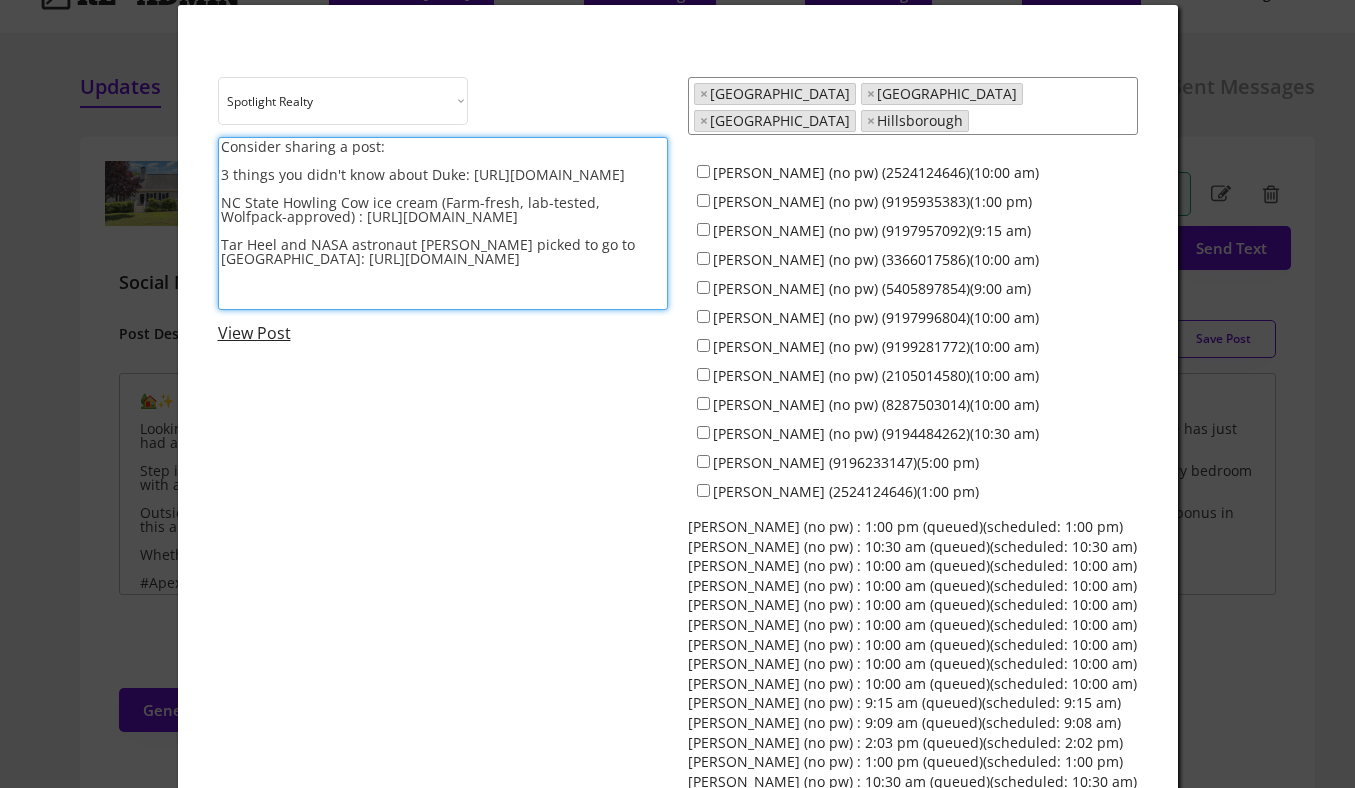 scroll, scrollTop: 0, scrollLeft: 0, axis: both 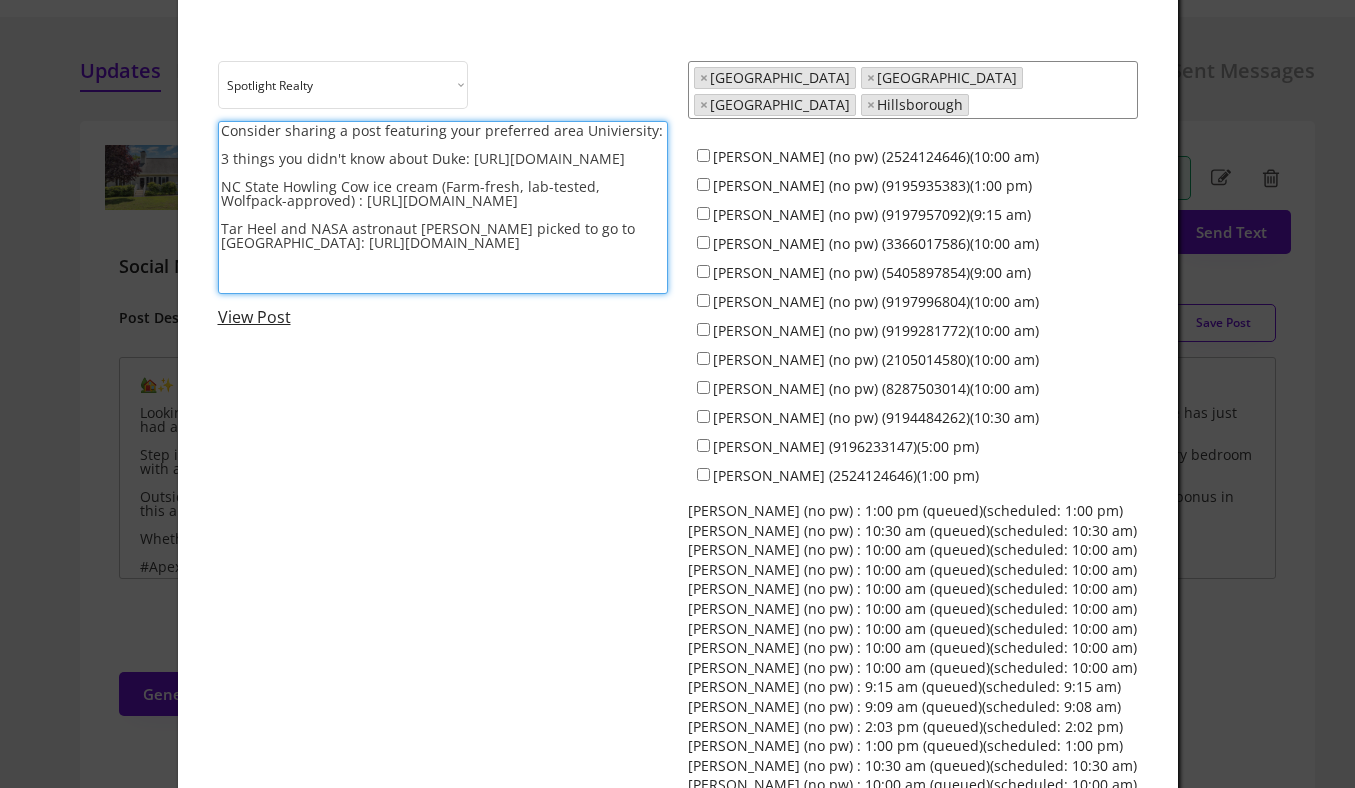 type on "Consider sharing a post featuring your preferred area Univiersity:
3 things you didn't know about Duke: https://www.instagram.com/p/DMiX-ogSL7P/
NC State Howling Cow ice cream (Farm-fresh, lab-tested, Wolfpack-approved) : https://www.instagram.com/p/DMYL6CcRLOj/?img_index=1
Tar Heel and NASA astronaut Zena Cardman picked to go to International Space Station: https://www.instagram.com/uncchapelhill/" 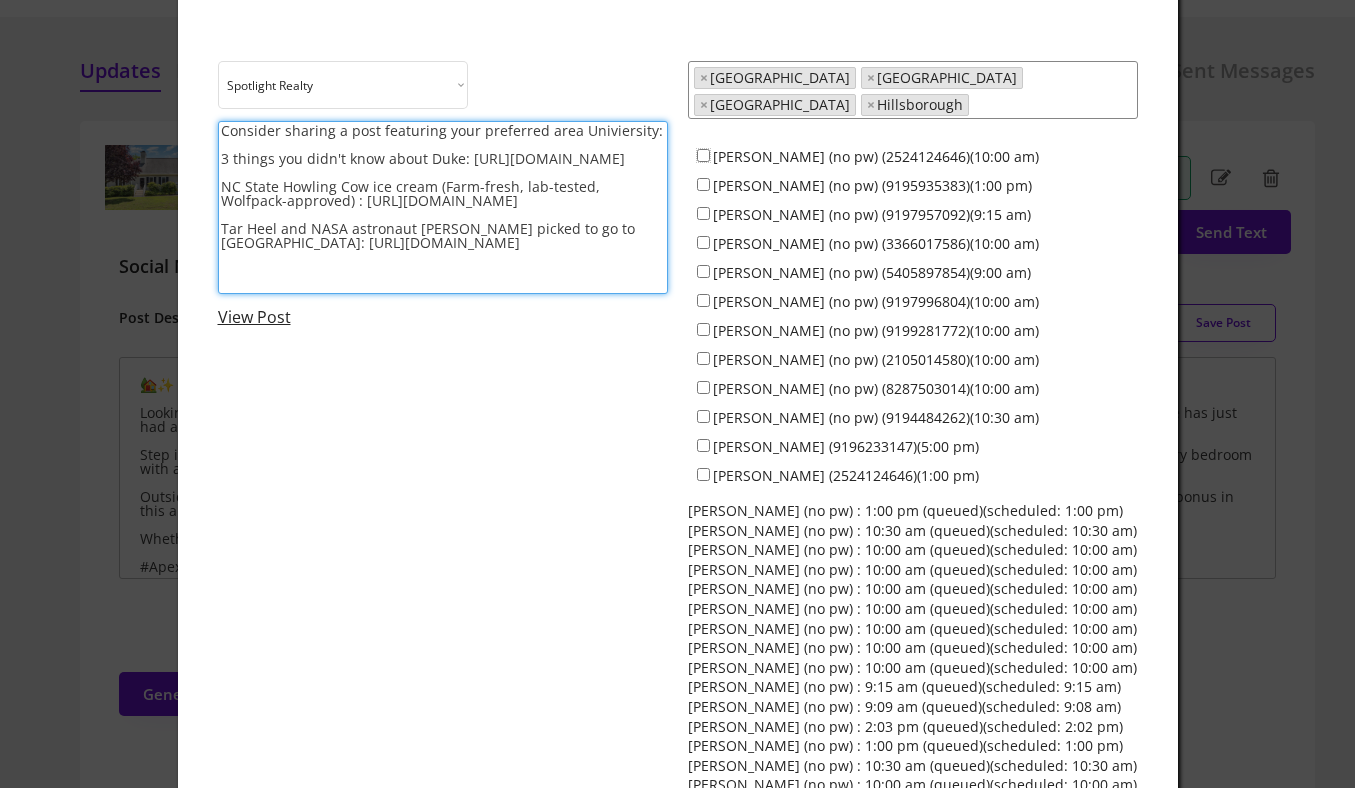 click on "Dave Wylie (no pw) (2524124646)(10:00 am)" at bounding box center (703, 155) 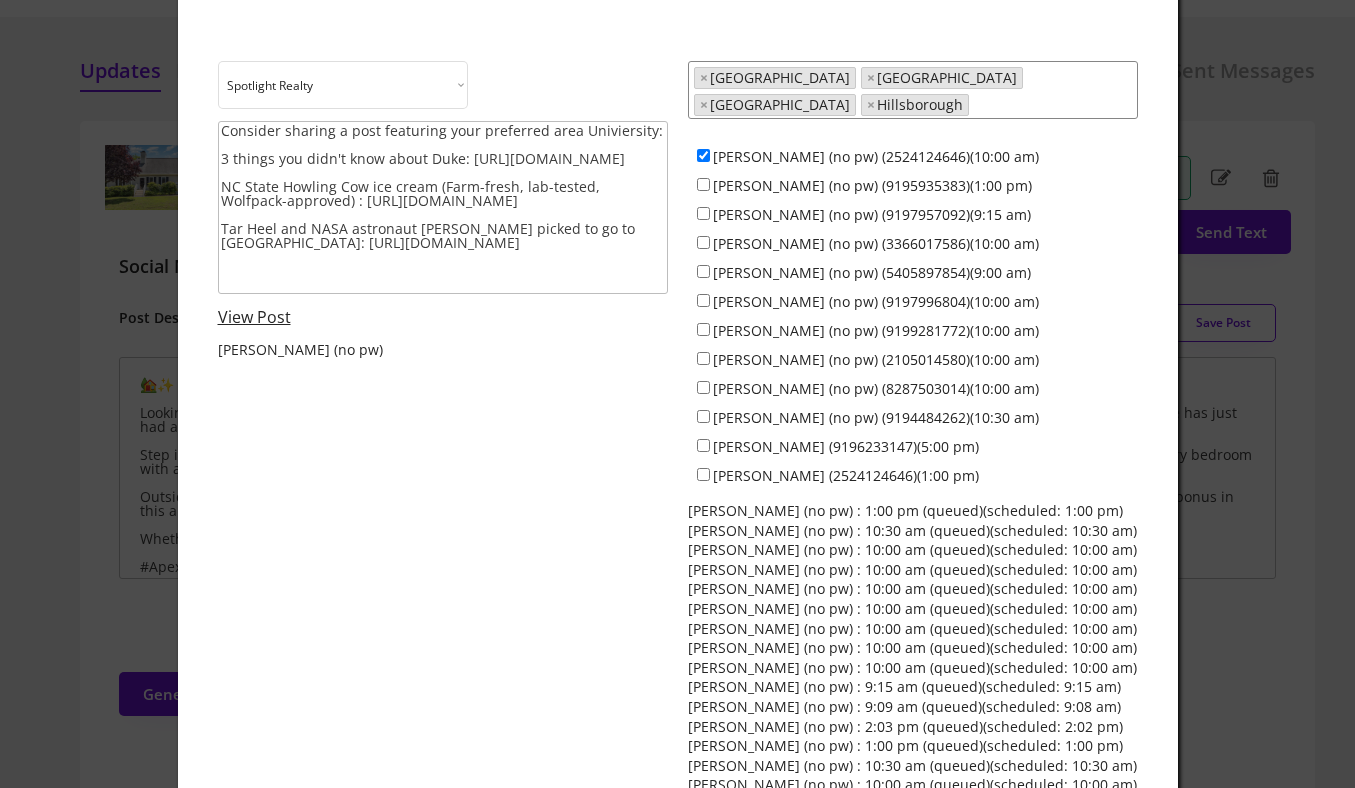 click on "Colin Anderson (no pw) (9195935383)(1:00 pm)" at bounding box center [913, 184] 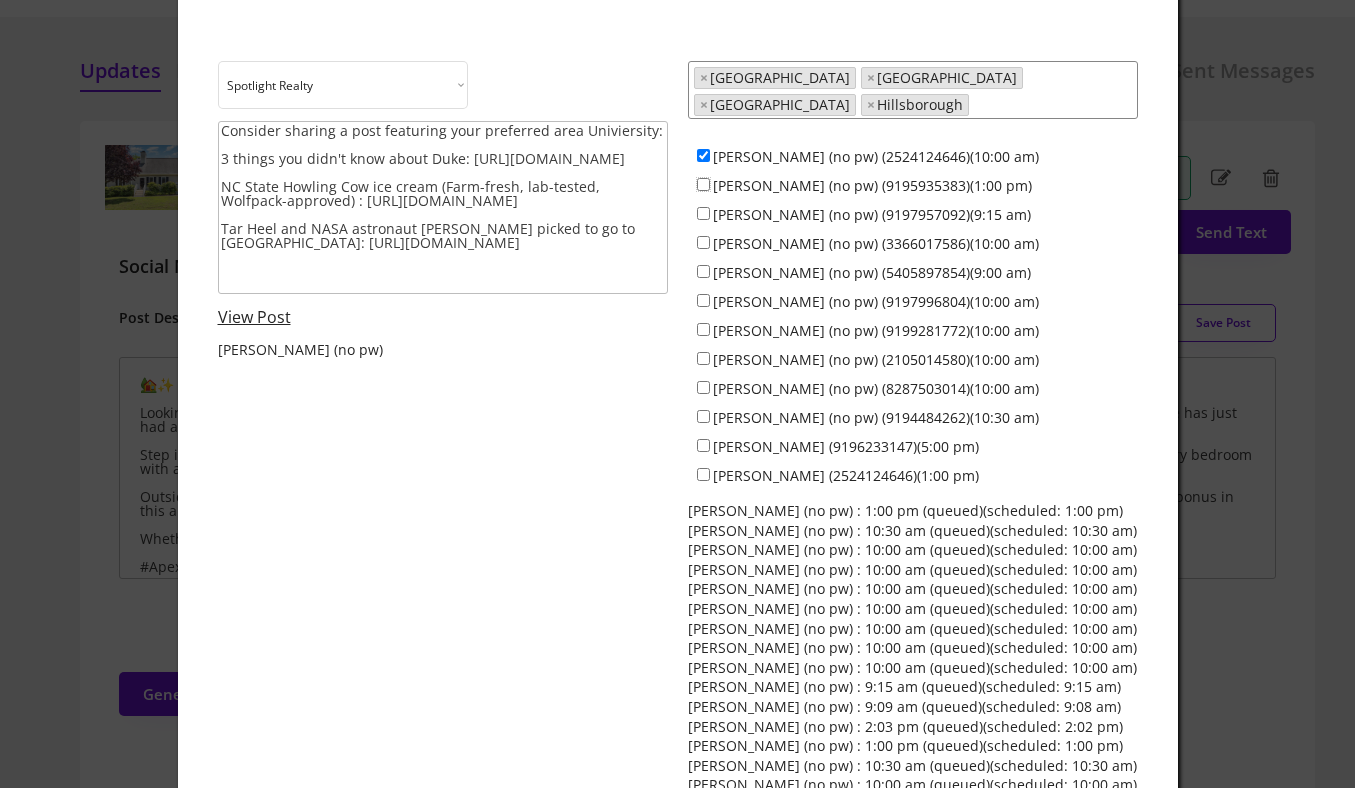 click on "Colin Anderson (no pw) (9195935383)(1:00 pm)" at bounding box center (703, 184) 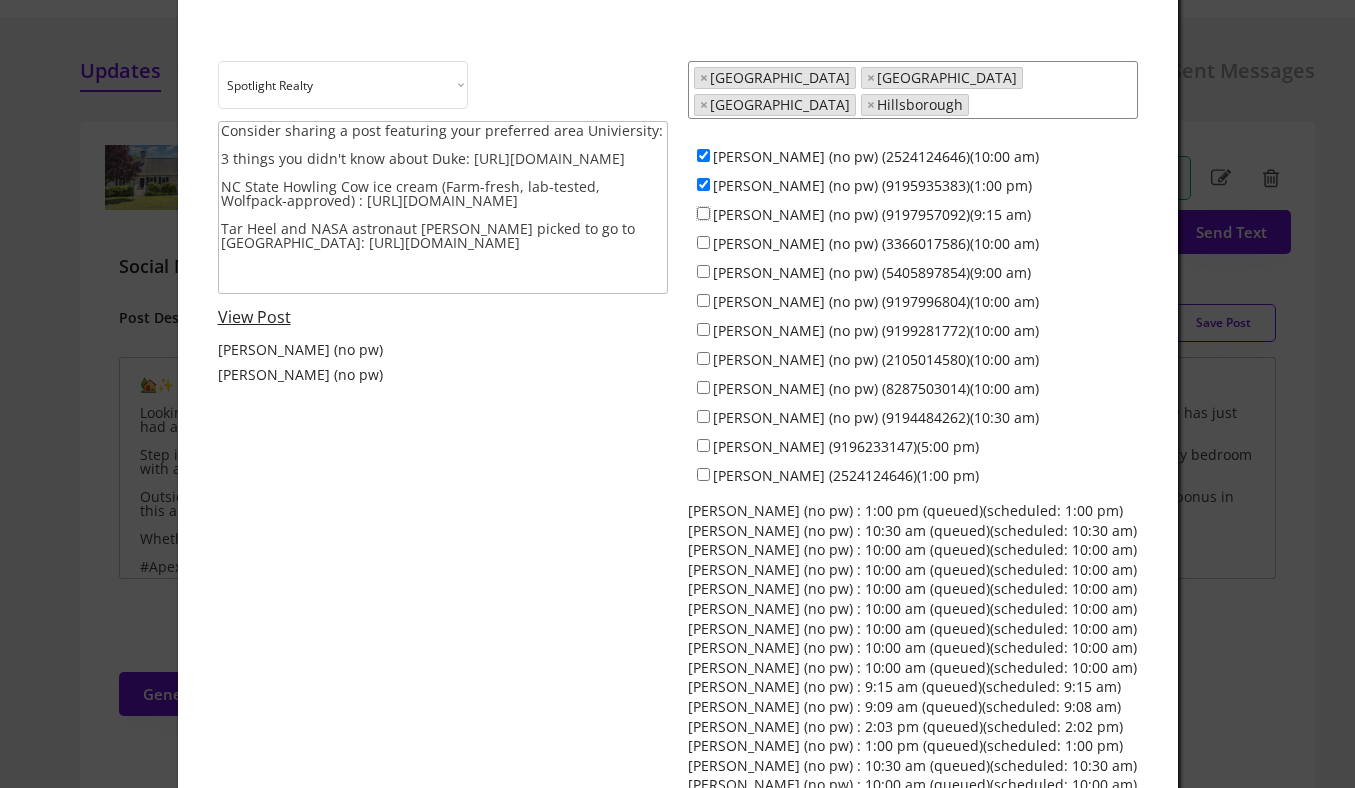 click on "Jeff Stevenson (no pw) (9197957092)(9:15 am)" at bounding box center (703, 213) 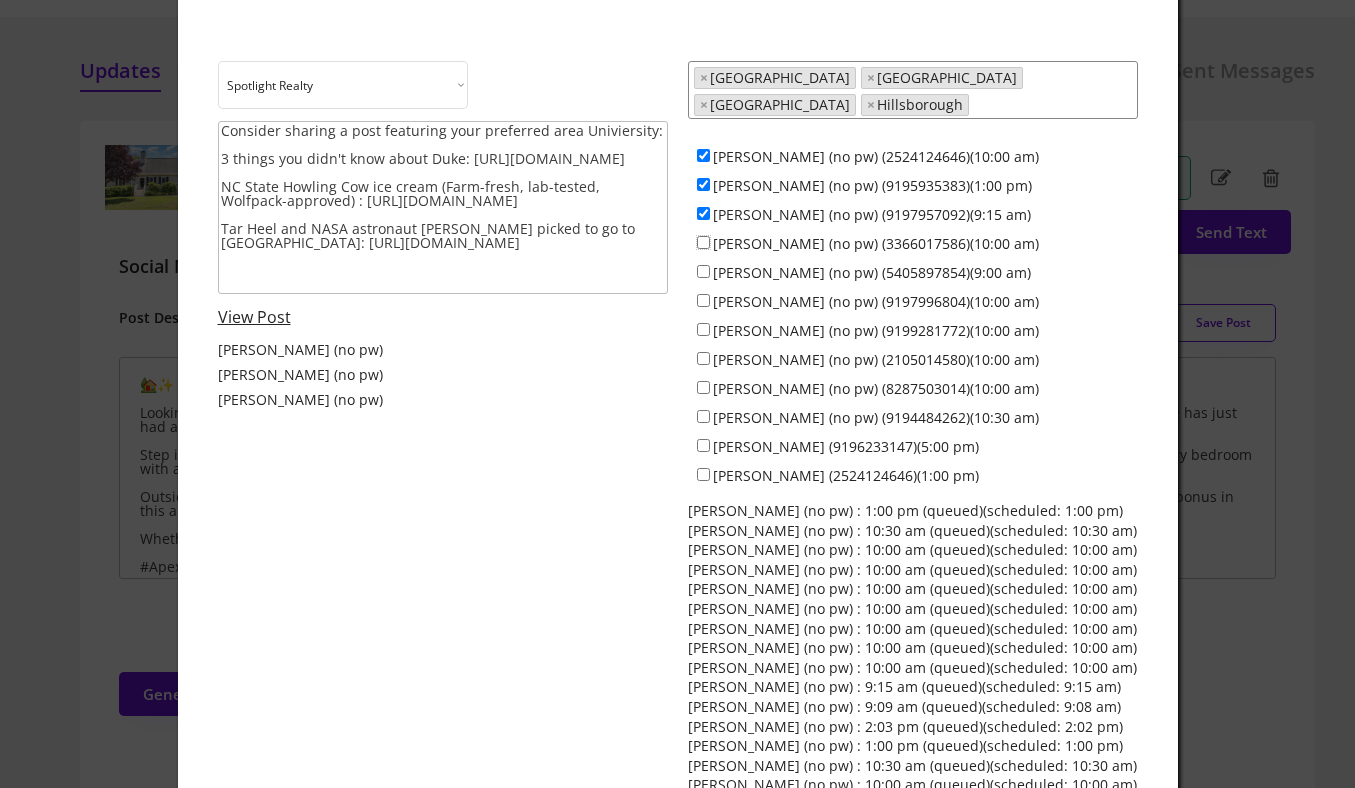 click on "Jamesia Purkett (no pw) (3366017586)(10:00 am)" at bounding box center (703, 242) 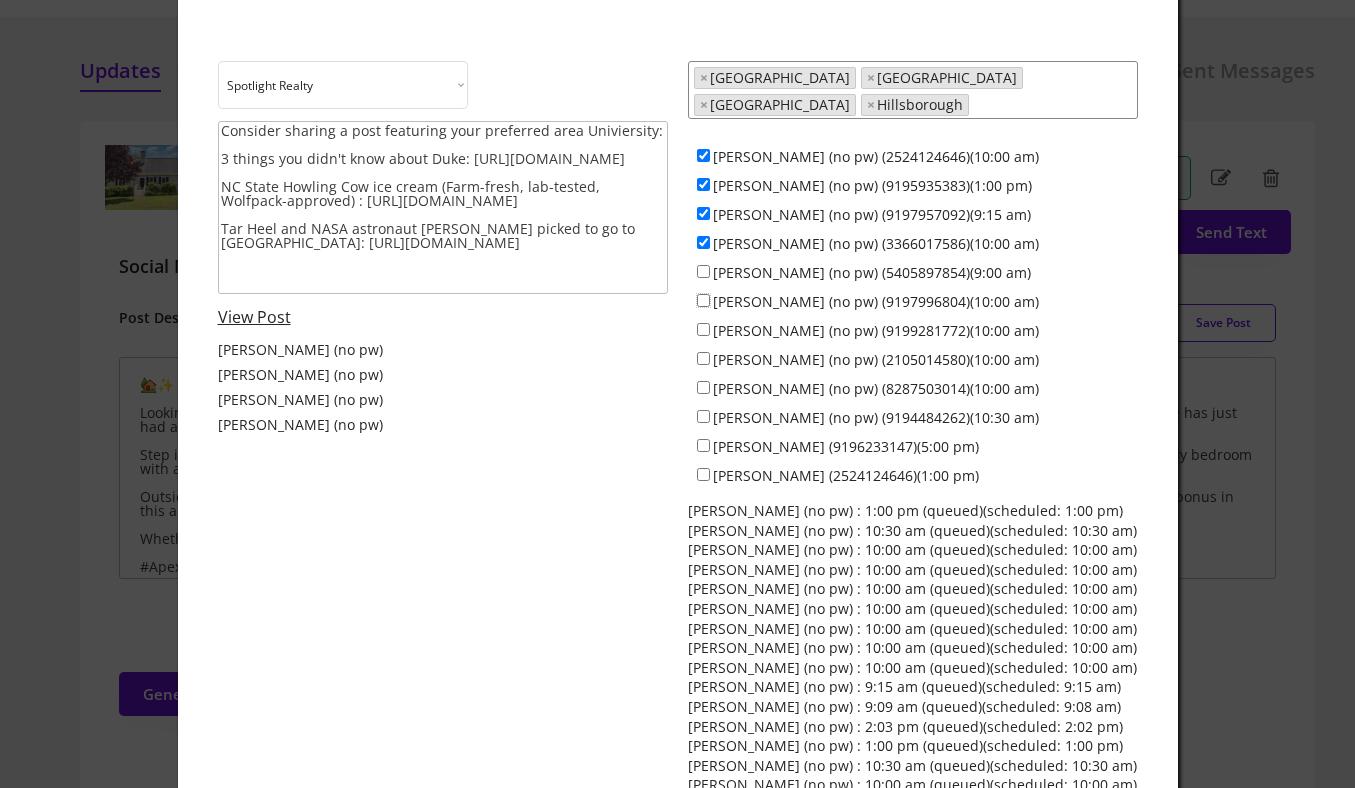 click on "Maria Jamieson (no pw) (9197996804)(10:00 am)" at bounding box center (703, 300) 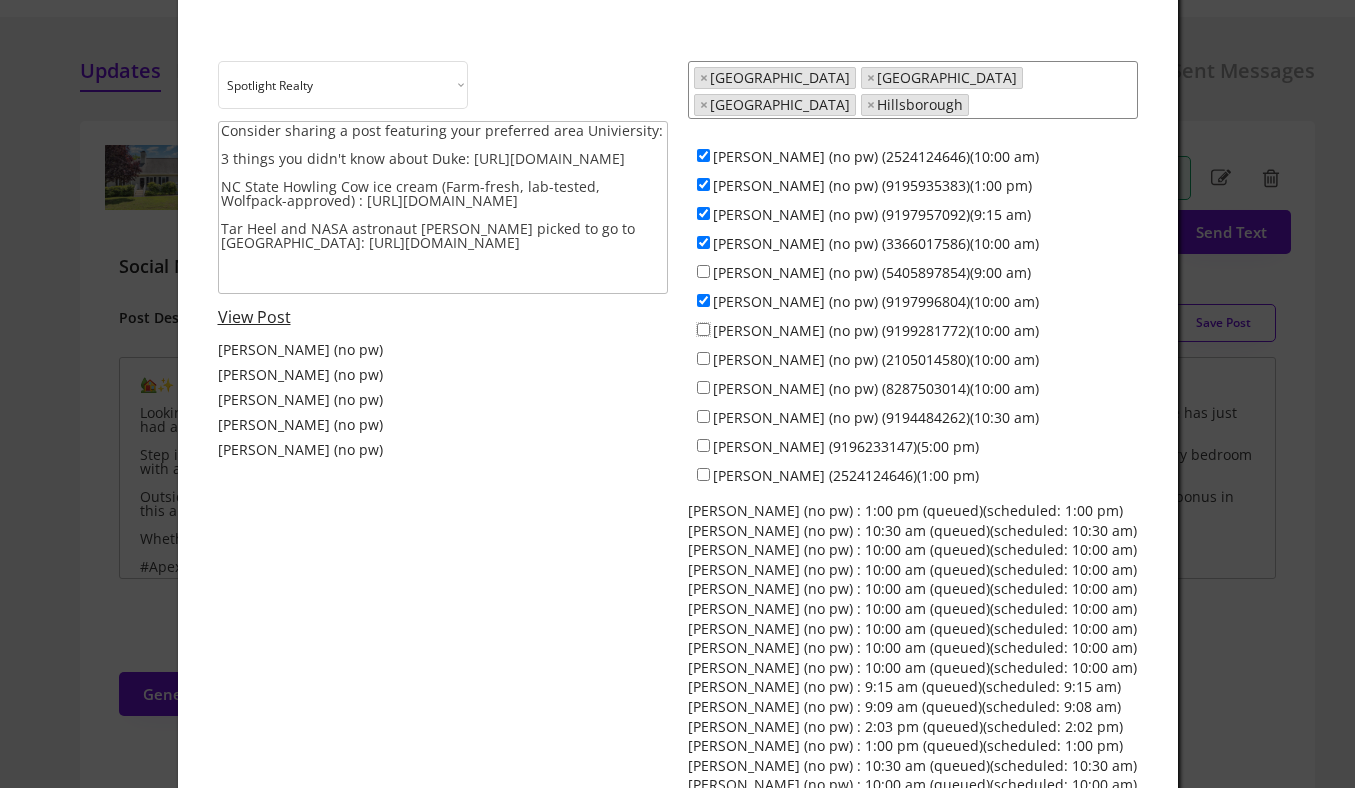 click on "Everett Stevenson (no pw) (9199281772)(10:00 am)" at bounding box center (703, 329) 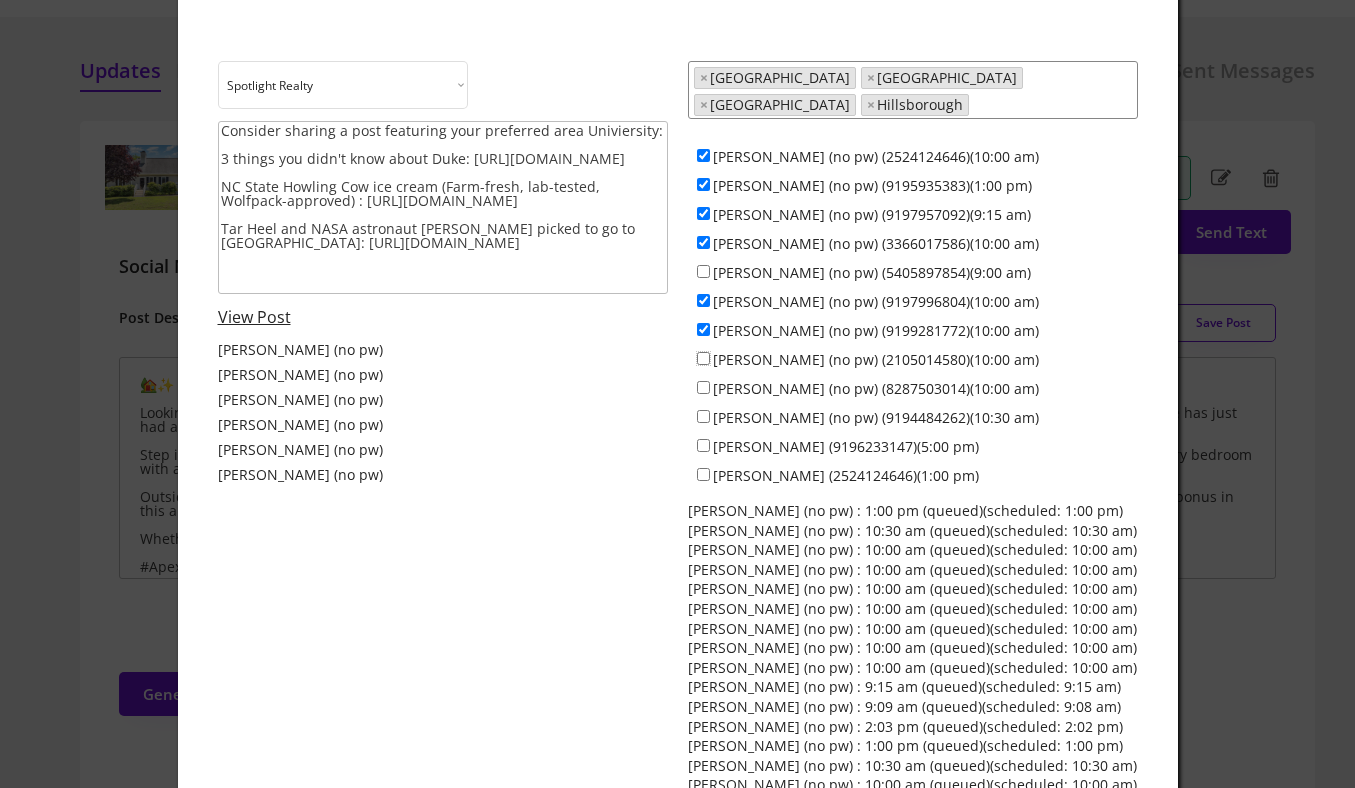 click on "Francisco Huizar (no pw) (2105014580)(10:00 am)" at bounding box center (703, 358) 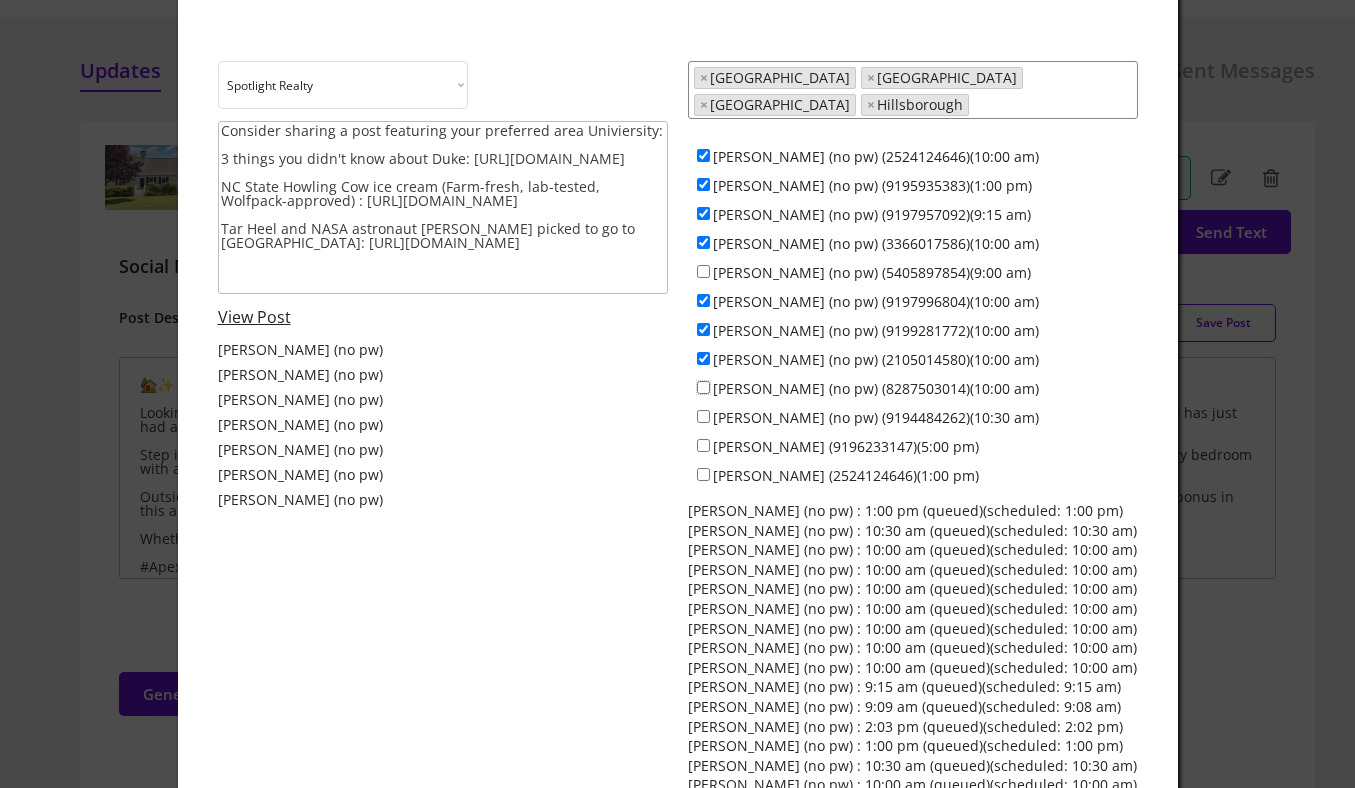 click on "Anna Lee Ruppard (no pw) (8287503014)(10:00 am)" at bounding box center [703, 387] 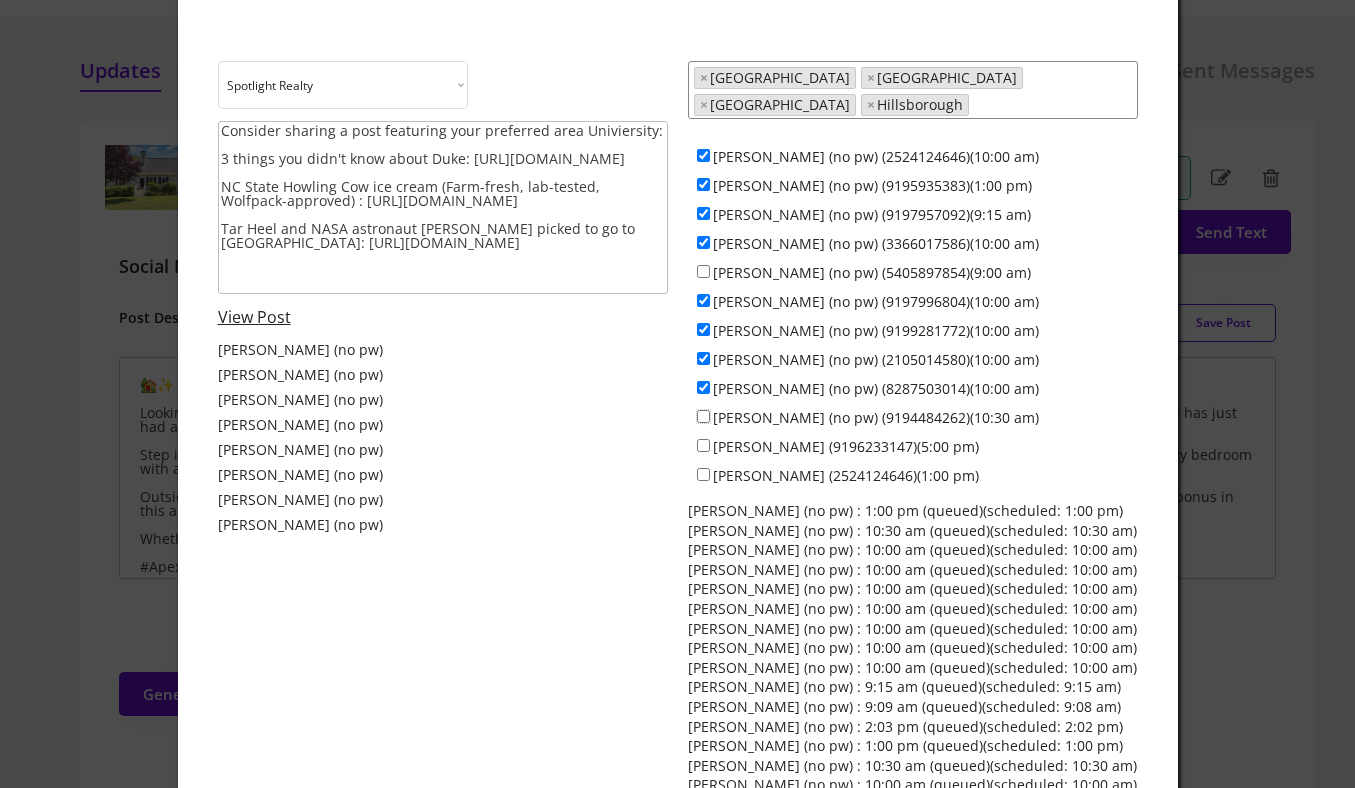 click on "Ken Cannon (no pw) (9194484262)(10:30 am)" at bounding box center (703, 416) 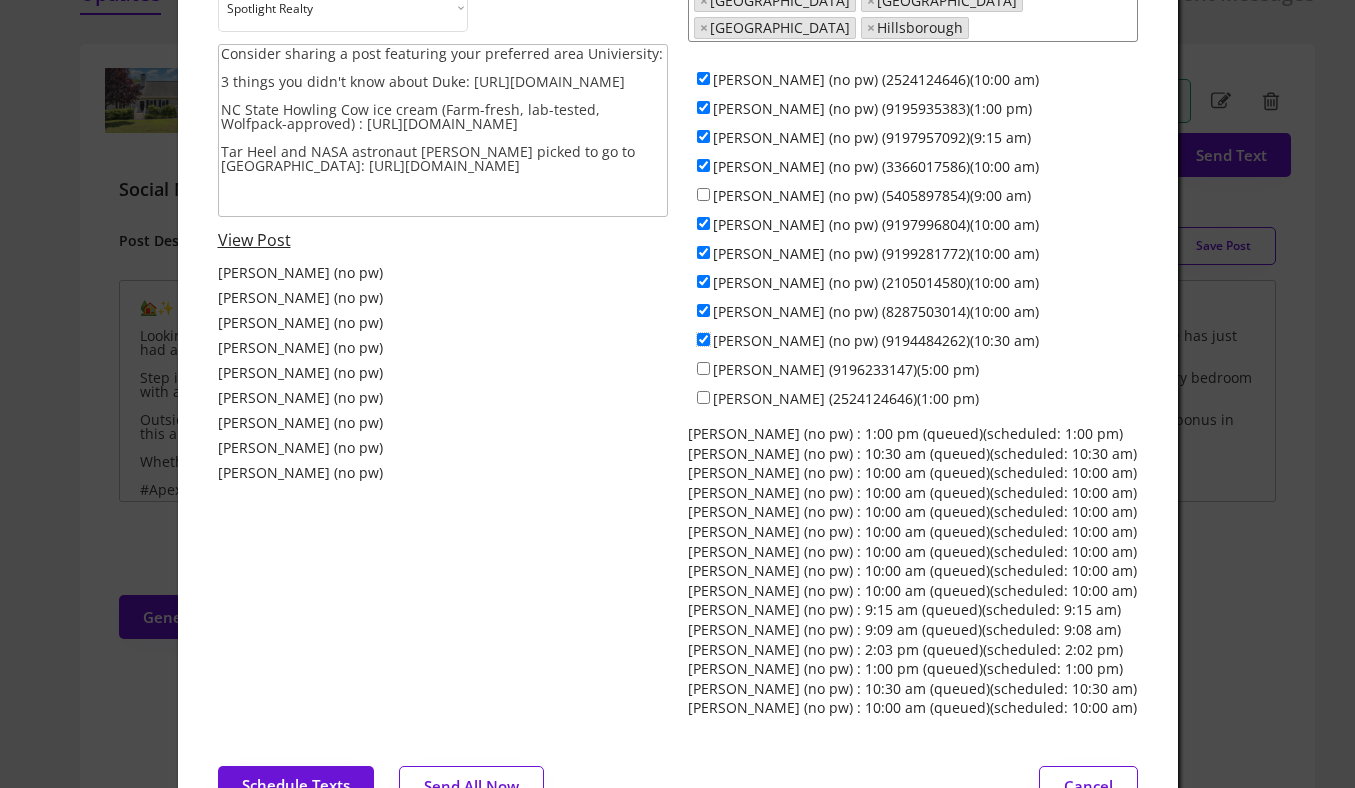 scroll, scrollTop: 139, scrollLeft: 0, axis: vertical 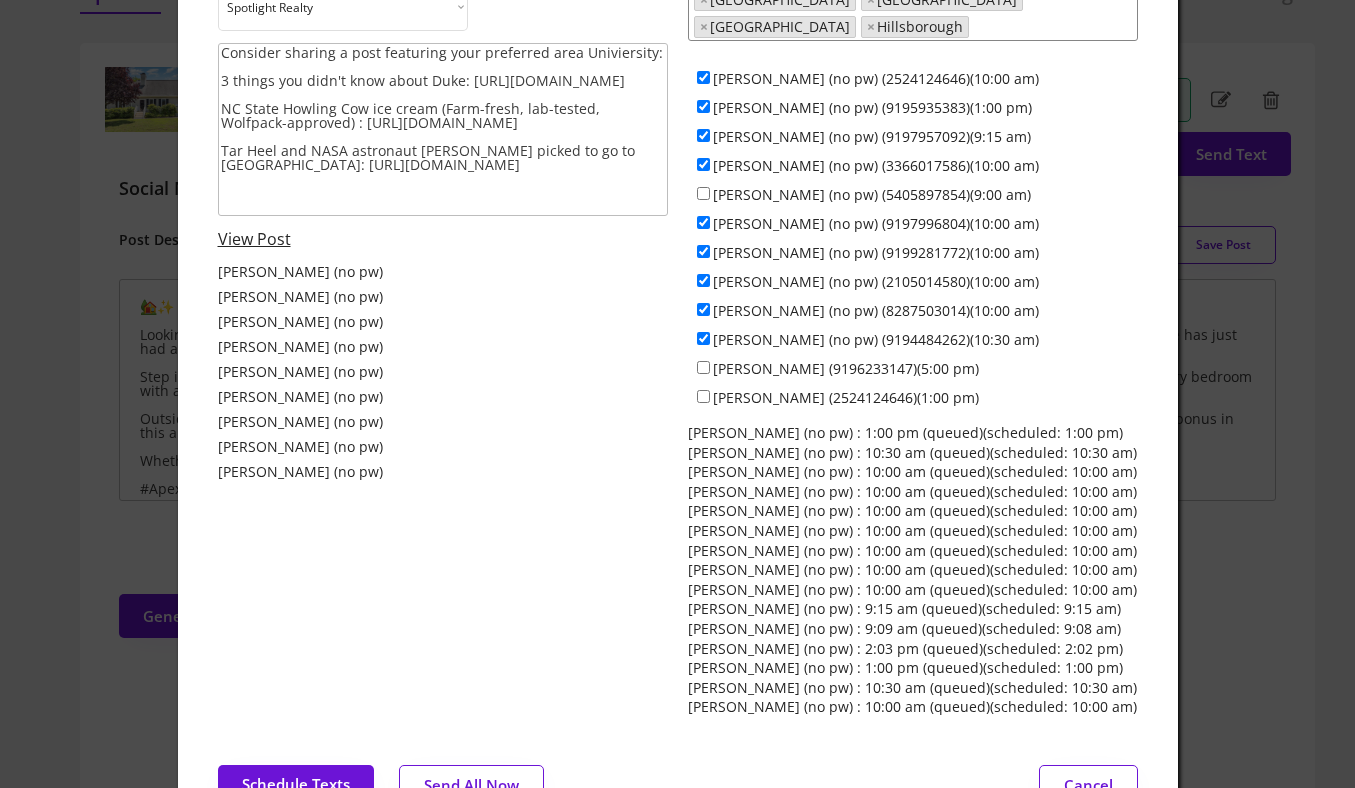 click on "Consider sharing a post featuring your preferred area Univiersity:
3 things you didn't know about Duke: https://www.instagram.com/p/DMiX-ogSL7P/
NC State Howling Cow ice cream (Farm-fresh, lab-tested, Wolfpack-approved) : https://www.instagram.com/p/DMYL6CcRLOj/?img_index=1
Tar Heel and NASA astronaut Zena Cardman picked to go to International Space Station: https://www.instagram.com/uncchapelhill/" at bounding box center (443, 129) 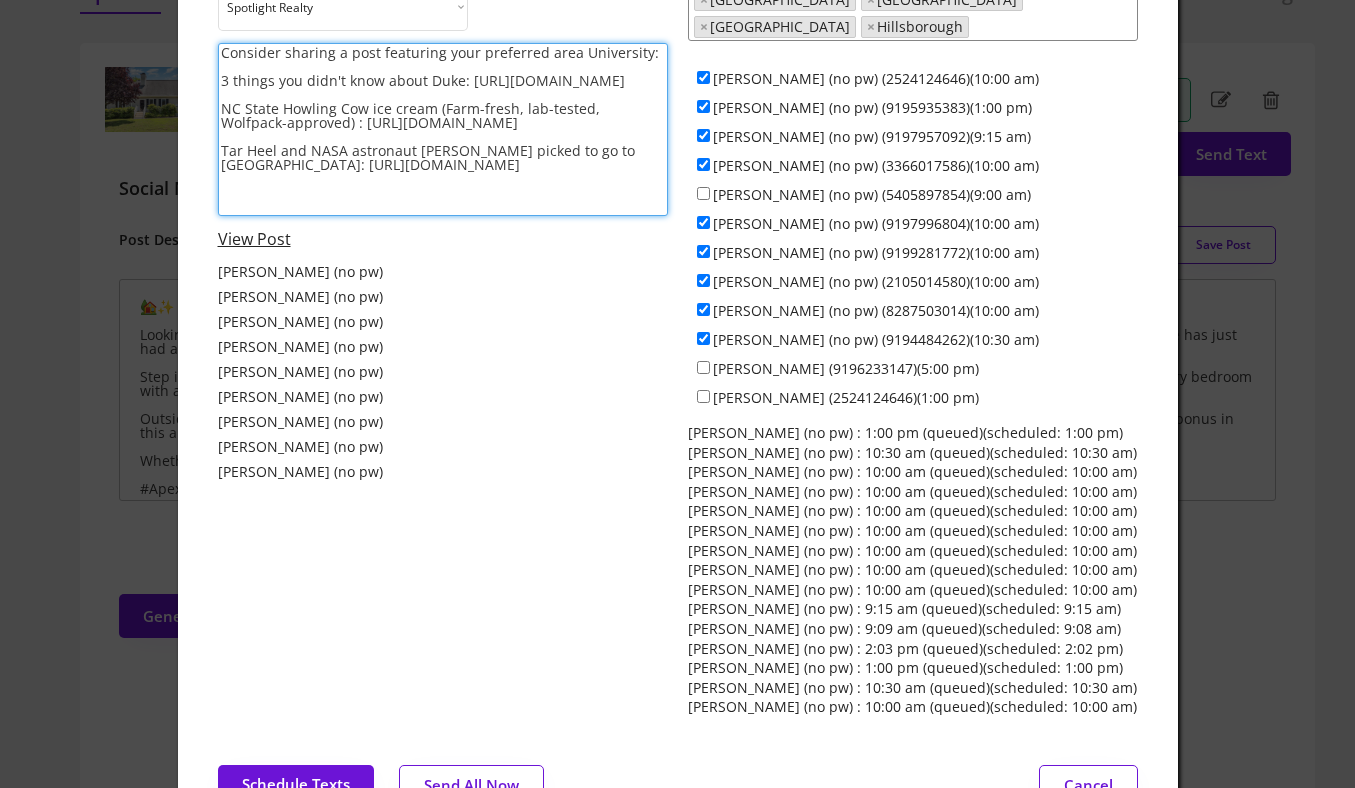 click on "Consider sharing a post featuring your preferred area University:
3 things you didn't know about Duke: https://www.instagram.com/p/DMiX-ogSL7P/
NC State Howling Cow ice cream (Farm-fresh, lab-tested, Wolfpack-approved) : https://www.instagram.com/p/DMYL6CcRLOj/?img_index=1
Tar Heel and NASA astronaut Zena Cardman picked to go to International Space Station: https://www.instagram.com/uncchapelhill/" at bounding box center (443, 129) 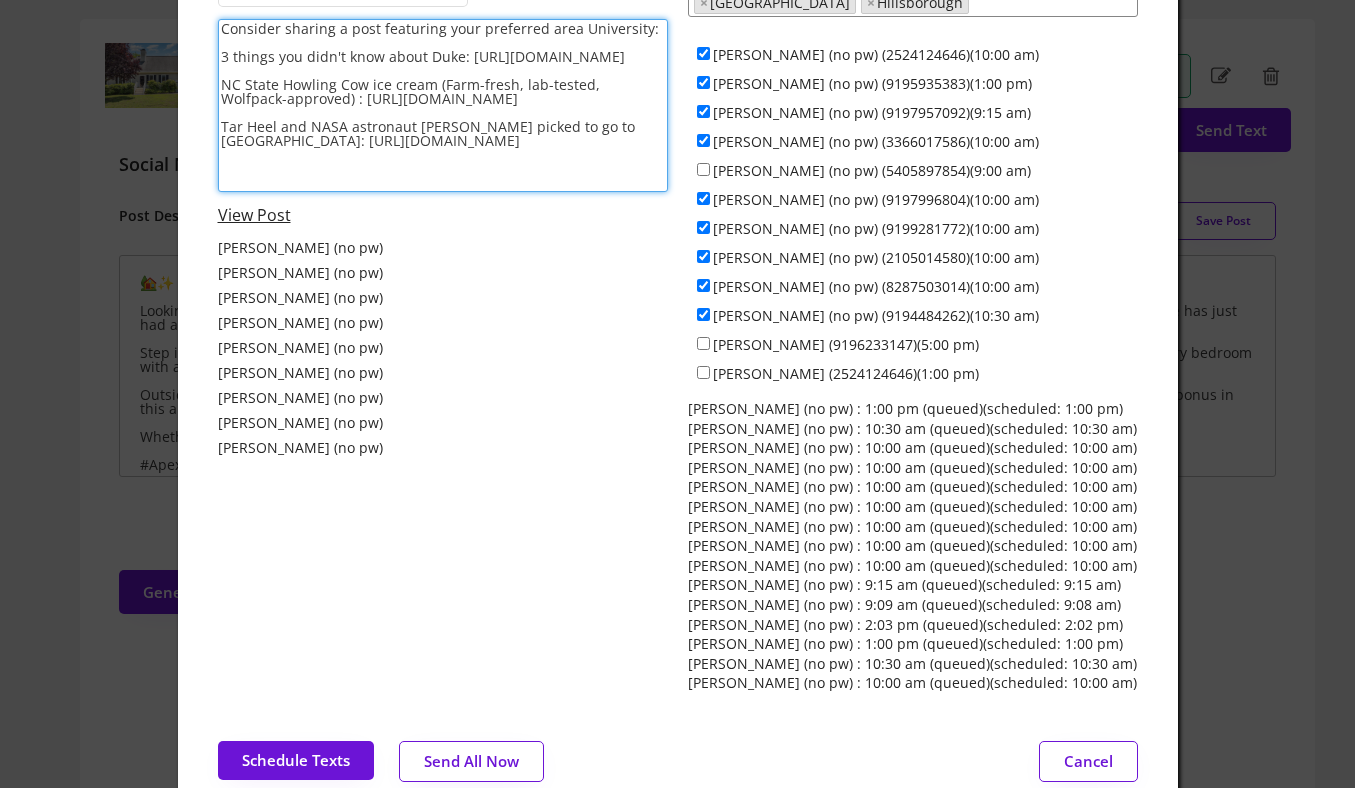 scroll, scrollTop: 164, scrollLeft: 0, axis: vertical 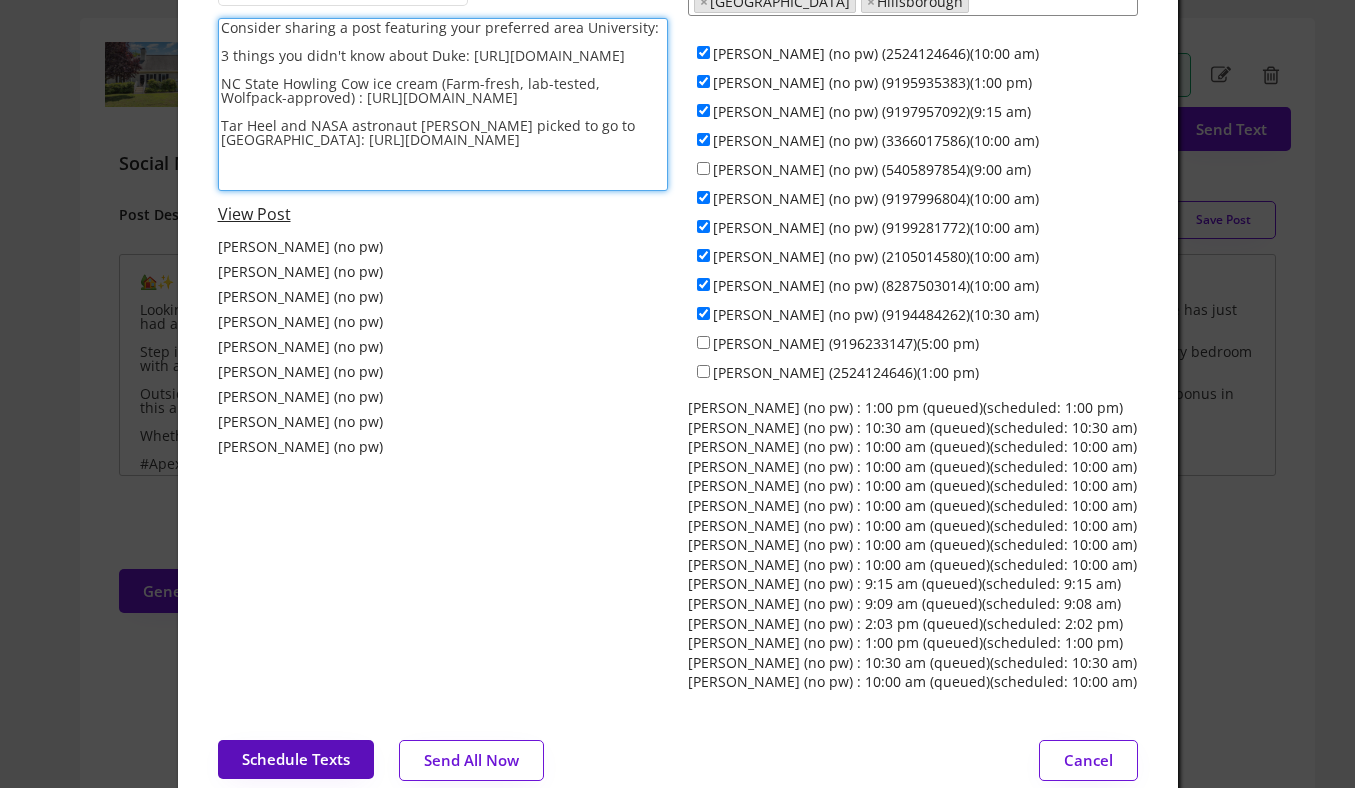 type on "Consider sharing a post featuring your preferred area University:
3 things you didn't know about Duke: https://www.instagram.com/p/DMiX-ogSL7P/
NC State Howling Cow ice cream (Farm-fresh, lab-tested, Wolfpack-approved) : https://www.instagram.com/p/DMYL6CcRLOj/?img_index=1
Tar Heel and NASA astronaut Zena Cardman picked to go to International Space Station: https://www.instagram.com/uncchapelhill/" 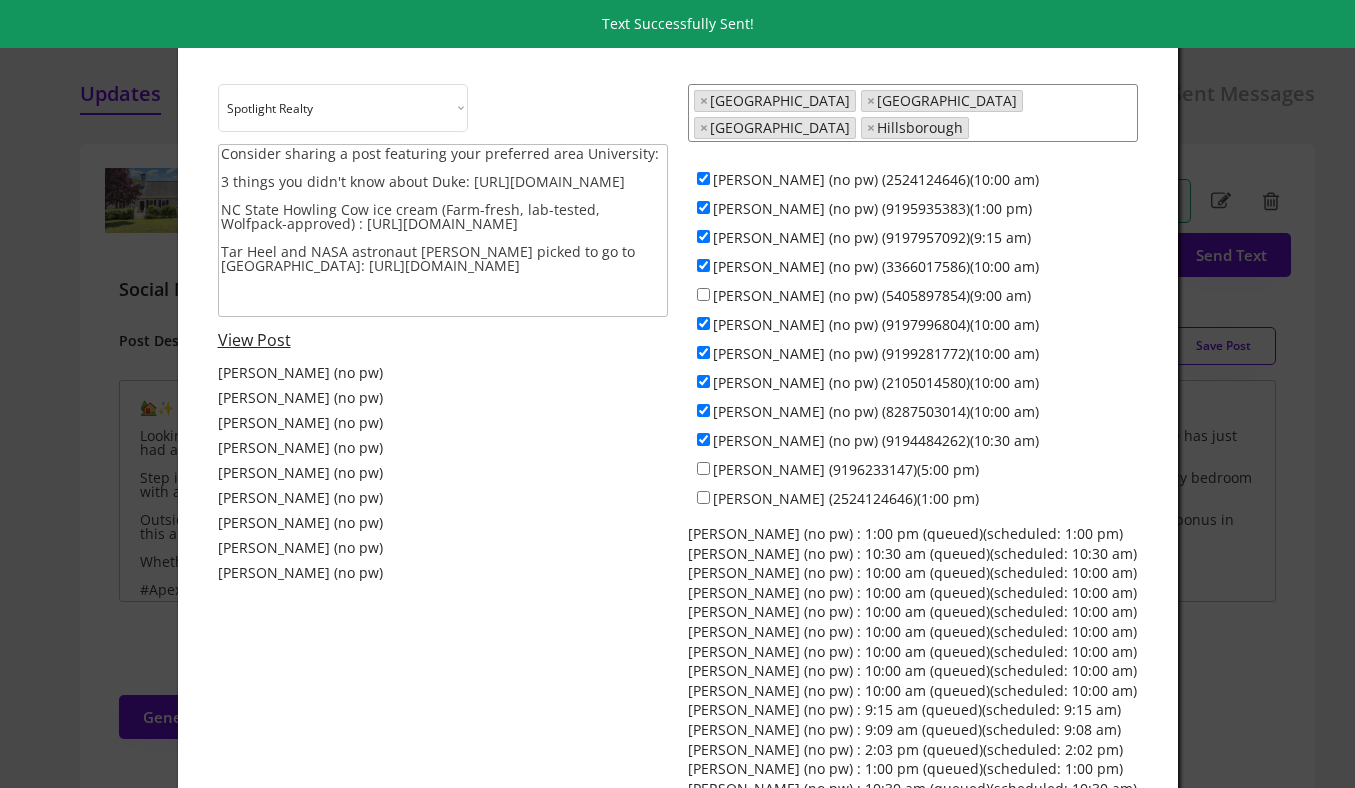 scroll, scrollTop: 0, scrollLeft: 0, axis: both 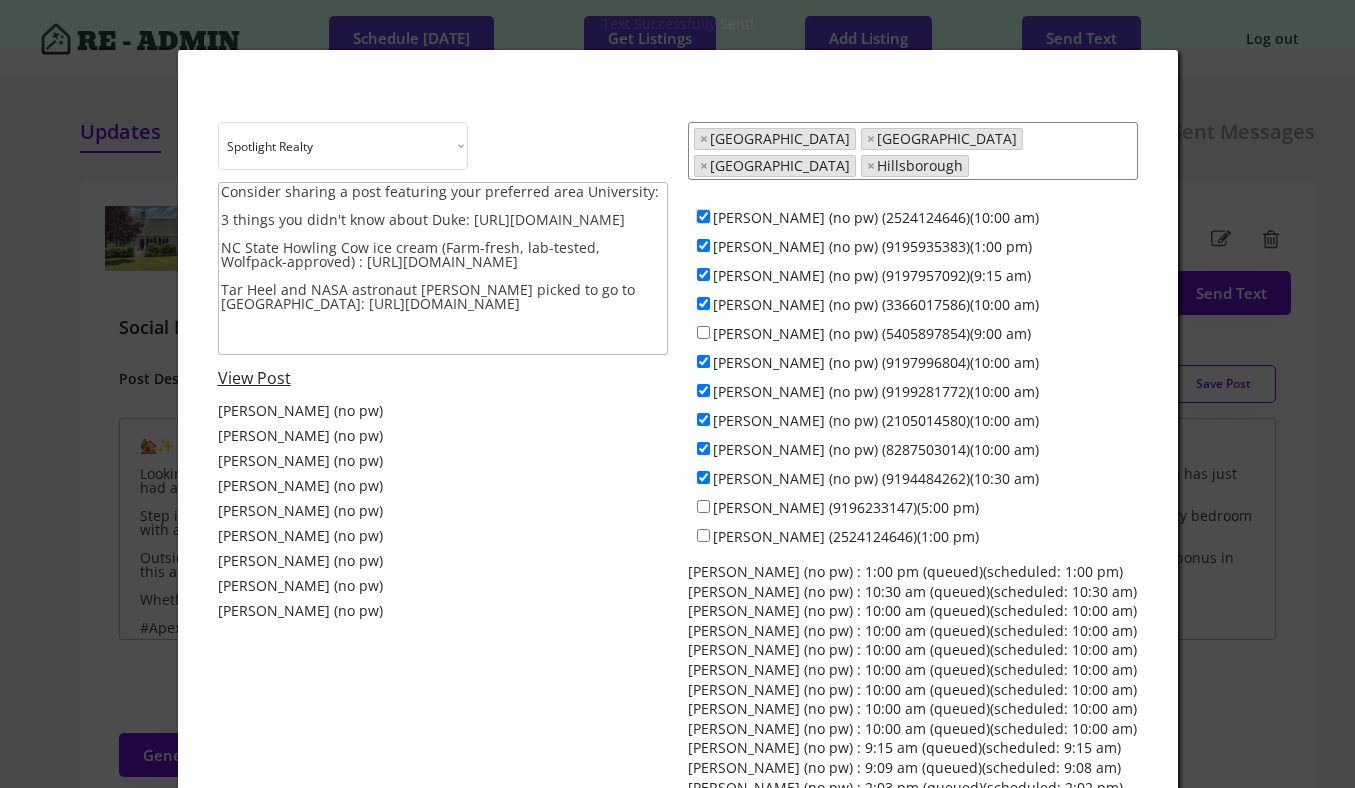 click on "Dave Wylie (no pw) (2524124646)(10:00 am)" at bounding box center [703, 216] 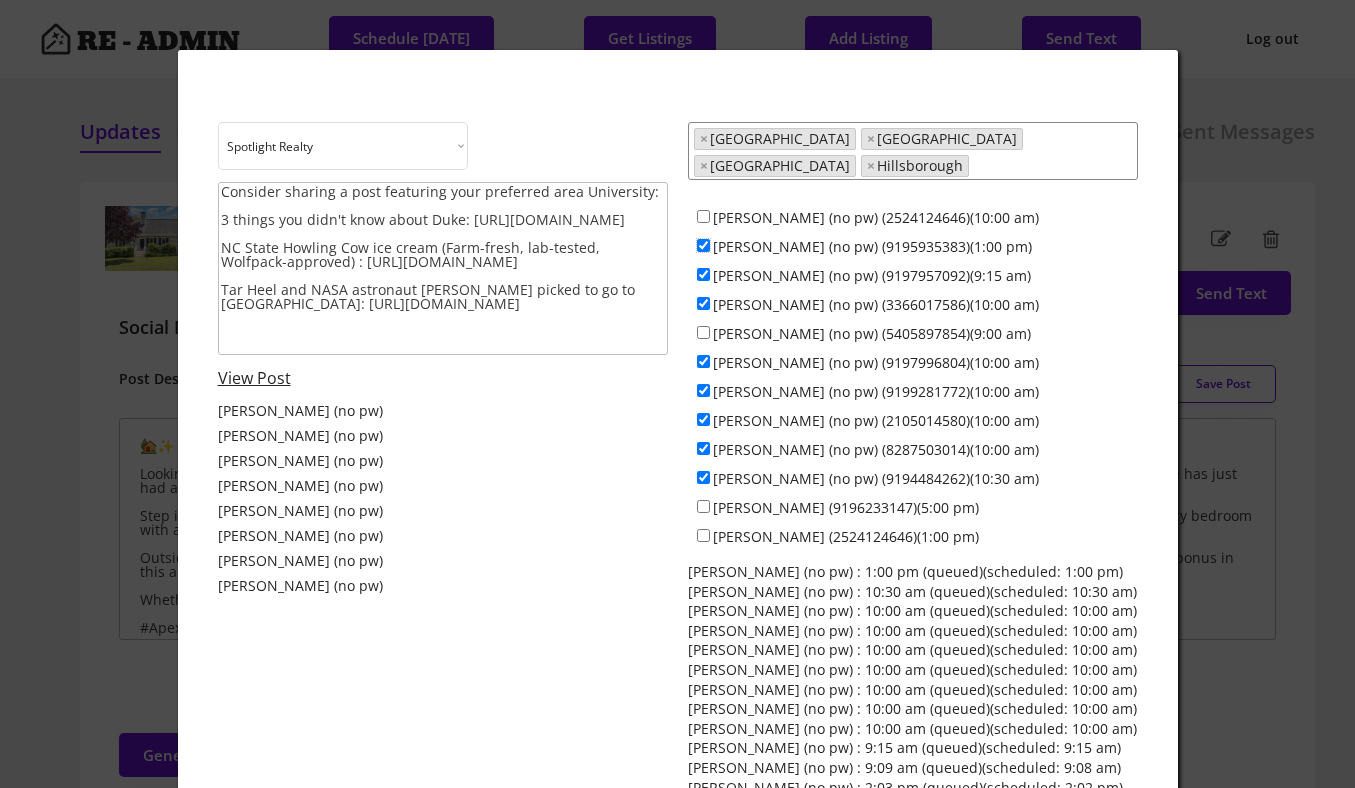 click on "Colin Anderson (no pw) (9195935383)(1:00 pm)" at bounding box center (703, 245) 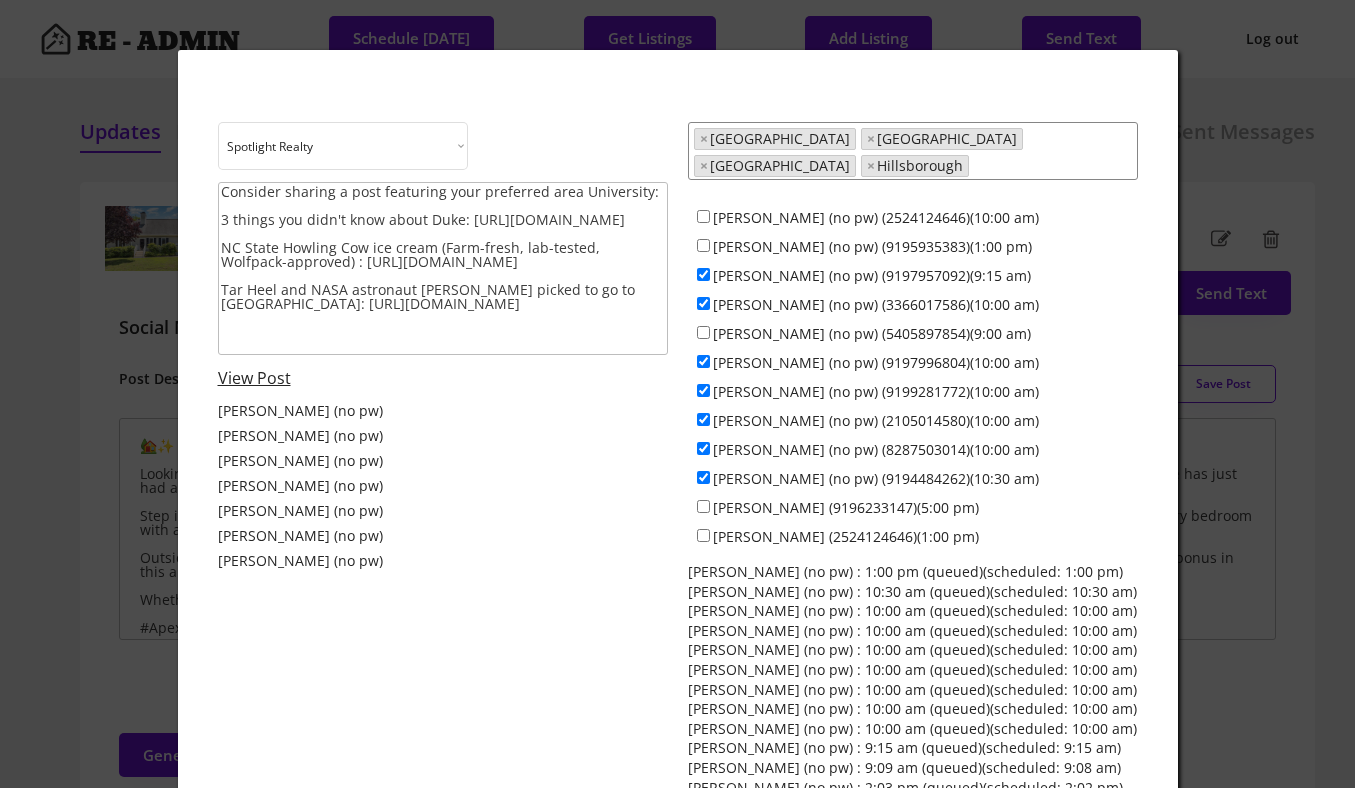click on "Jeff Stevenson (no pw) (9197957092)(9:15 am)" at bounding box center (913, 274) 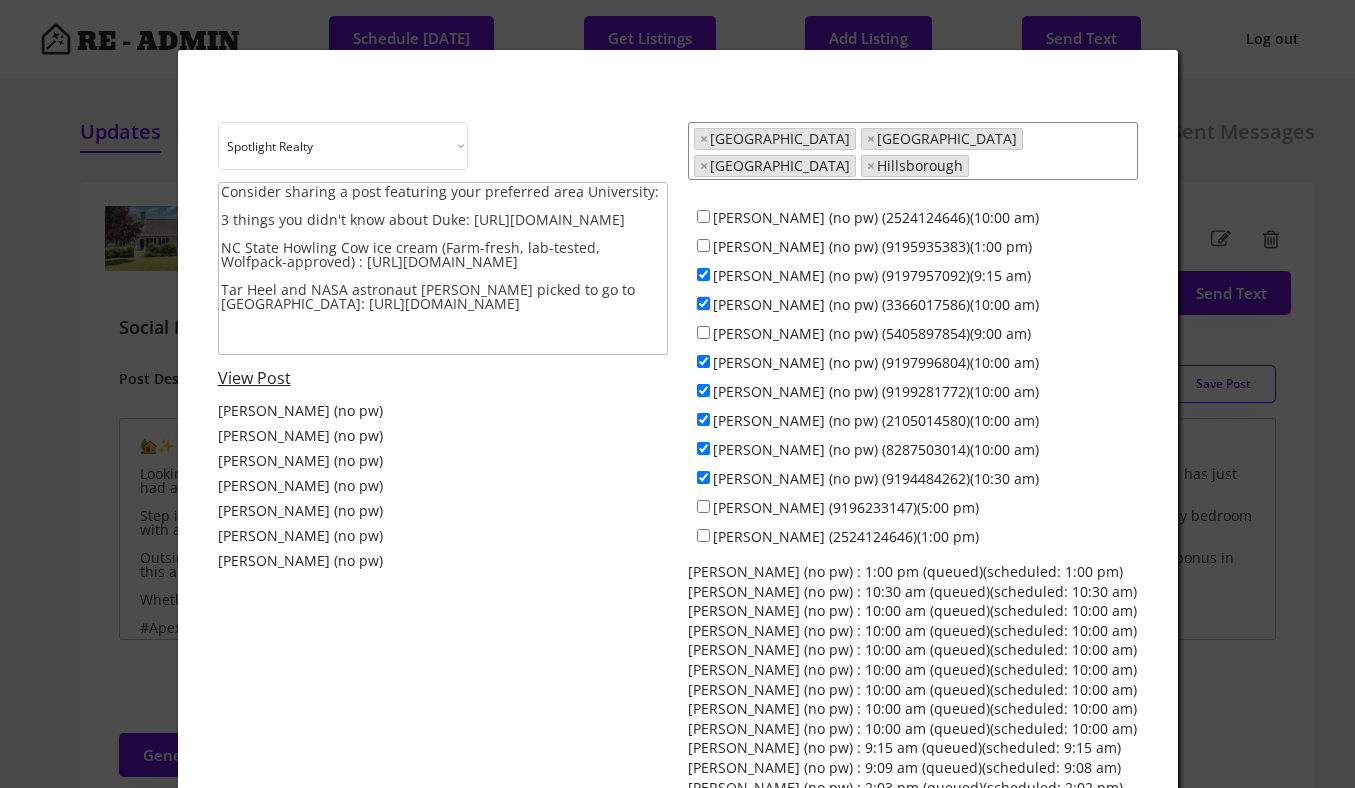click on "Jamesia Purkett (no pw) (3366017586)(10:00 am)" at bounding box center (703, 303) 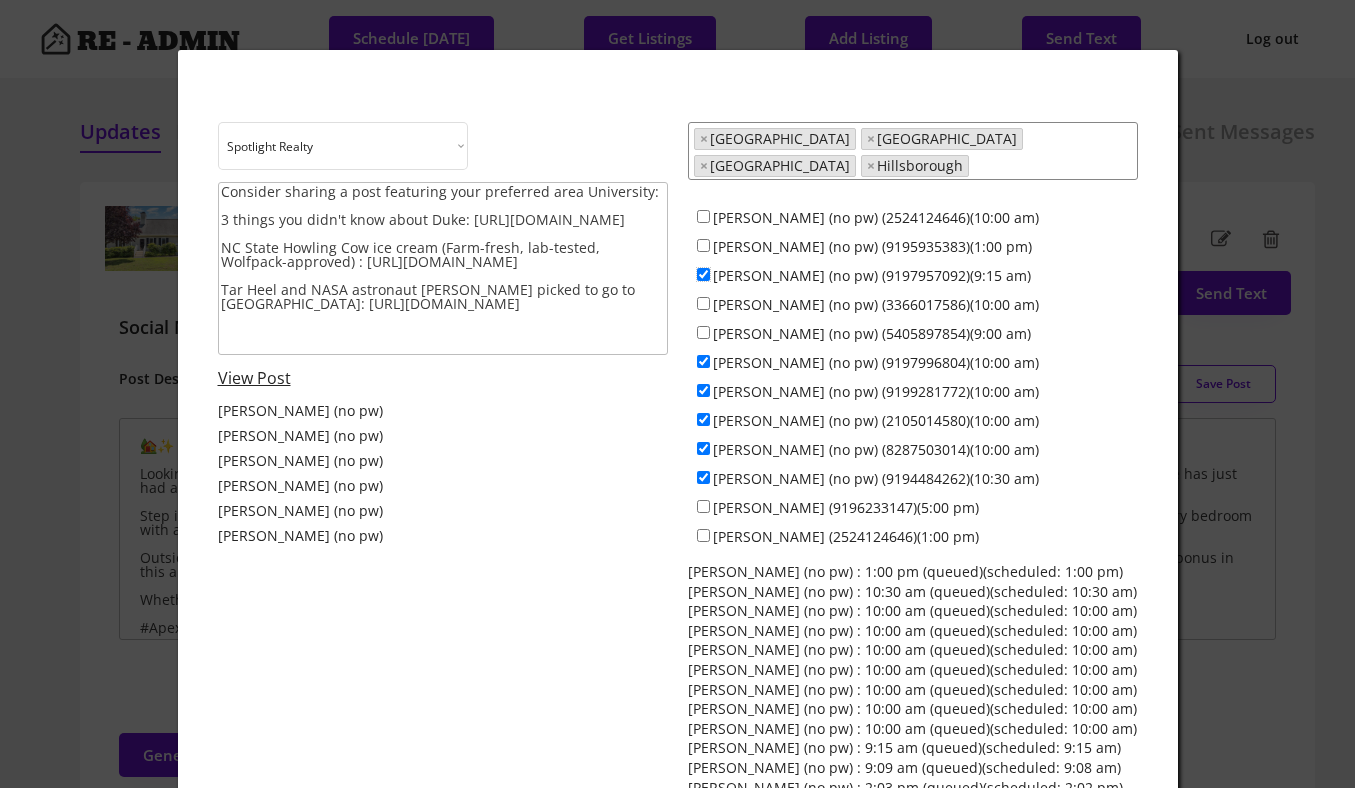 click on "Jeff Stevenson (no pw) (9197957092)(9:15 am)" at bounding box center (703, 274) 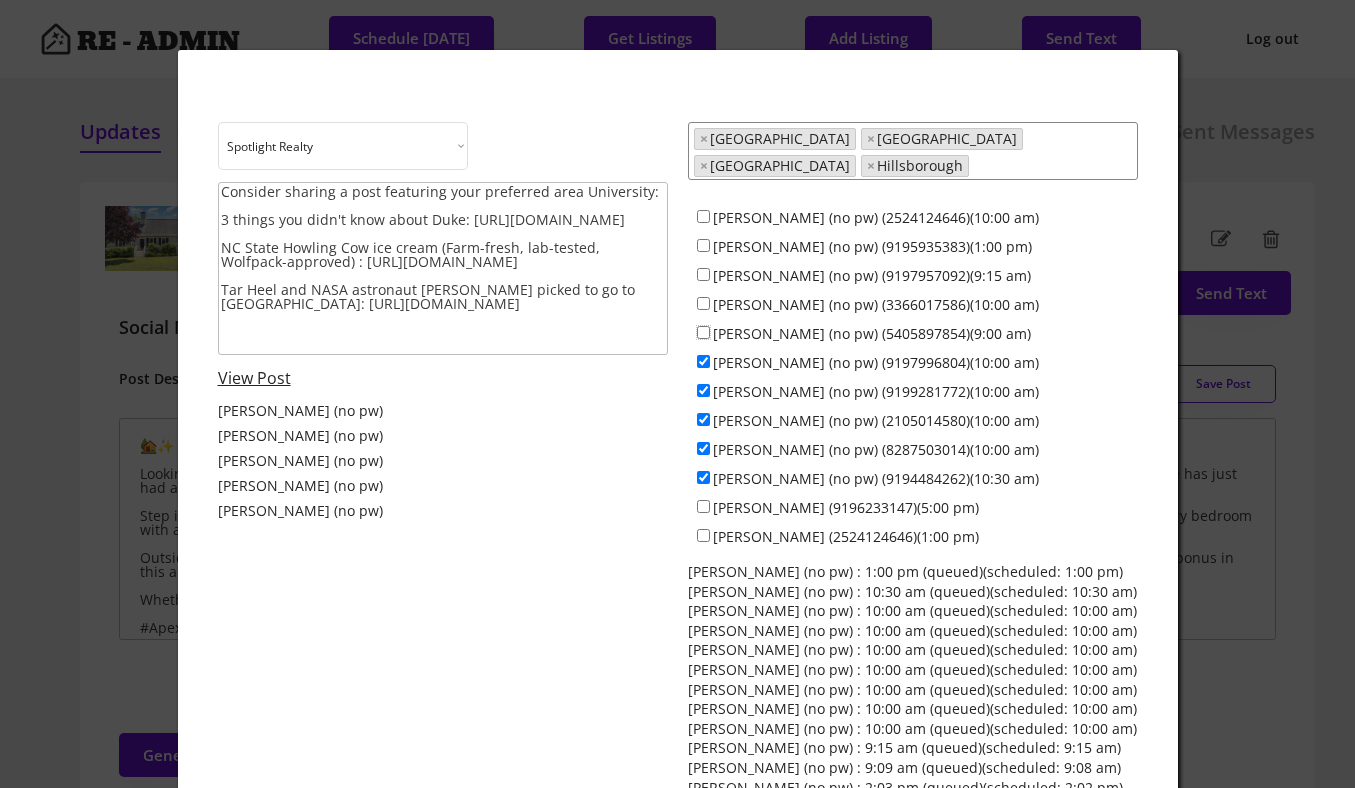 click on "Alex Bingham (no pw) (5405897854)(9:00 am)" at bounding box center [703, 332] 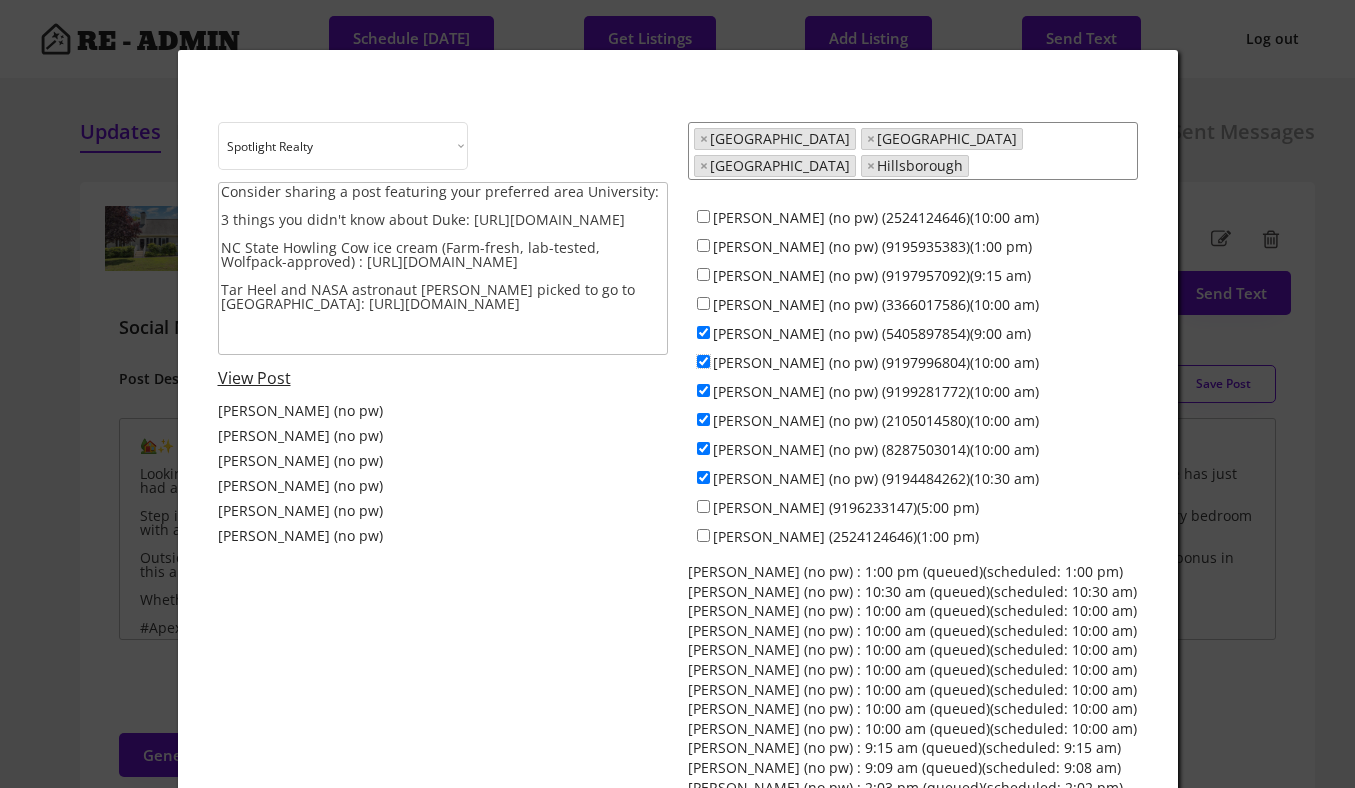 click on "Maria Jamieson (no pw) (9197996804)(10:00 am)" at bounding box center [703, 361] 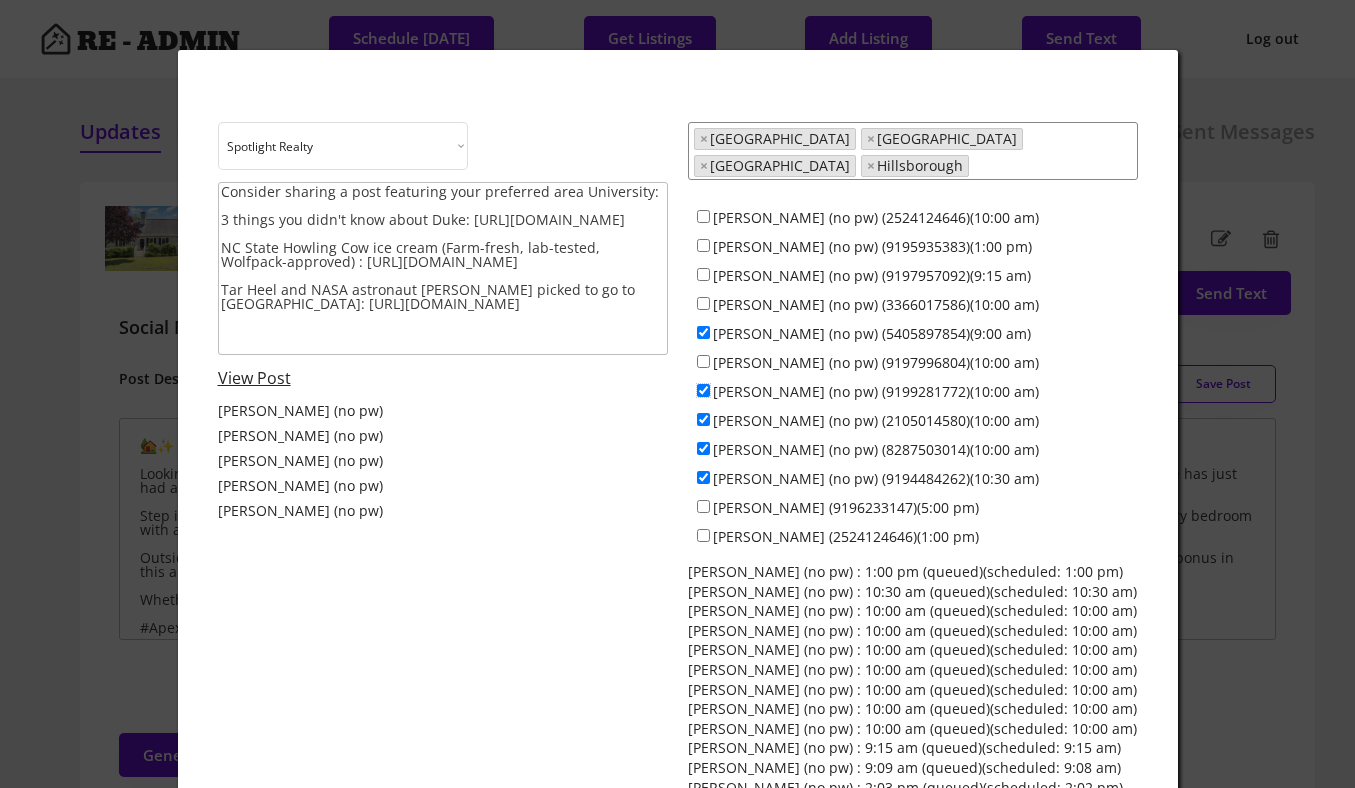 click on "Everett Stevenson (no pw) (9199281772)(10:00 am)" at bounding box center (703, 390) 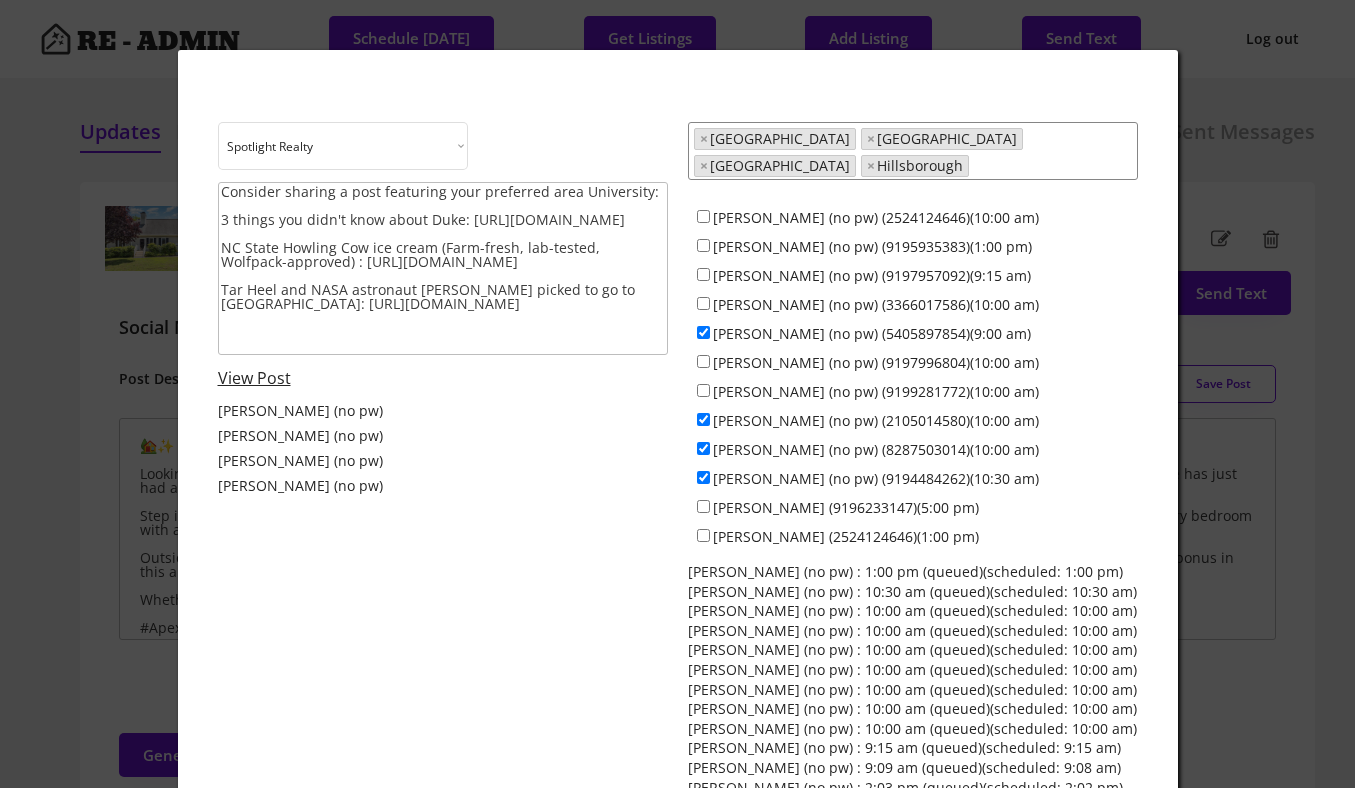 click on "Francisco Huizar (no pw) (2105014580)(10:00 am)" at bounding box center [913, 419] 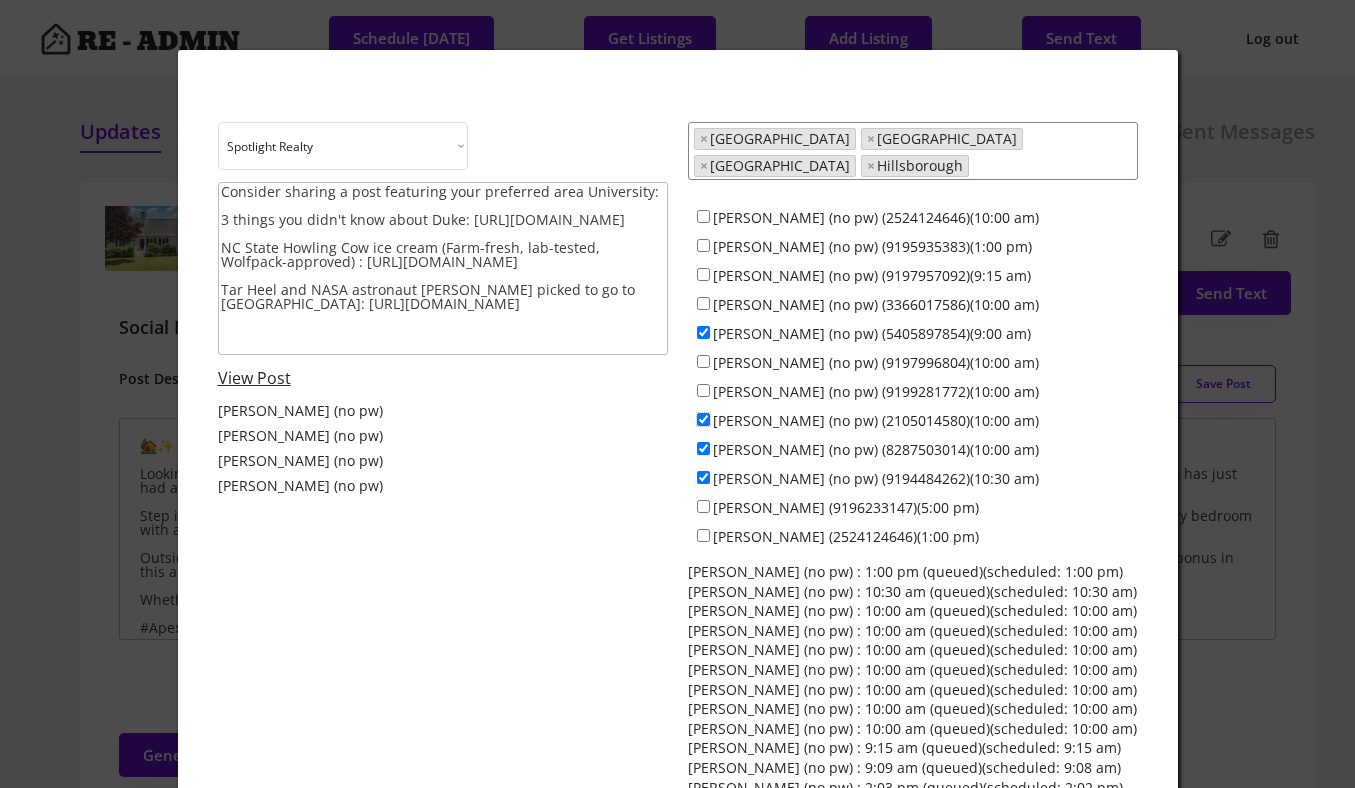 click on "Francisco Huizar (no pw) (2105014580)(10:00 am)" at bounding box center (703, 419) 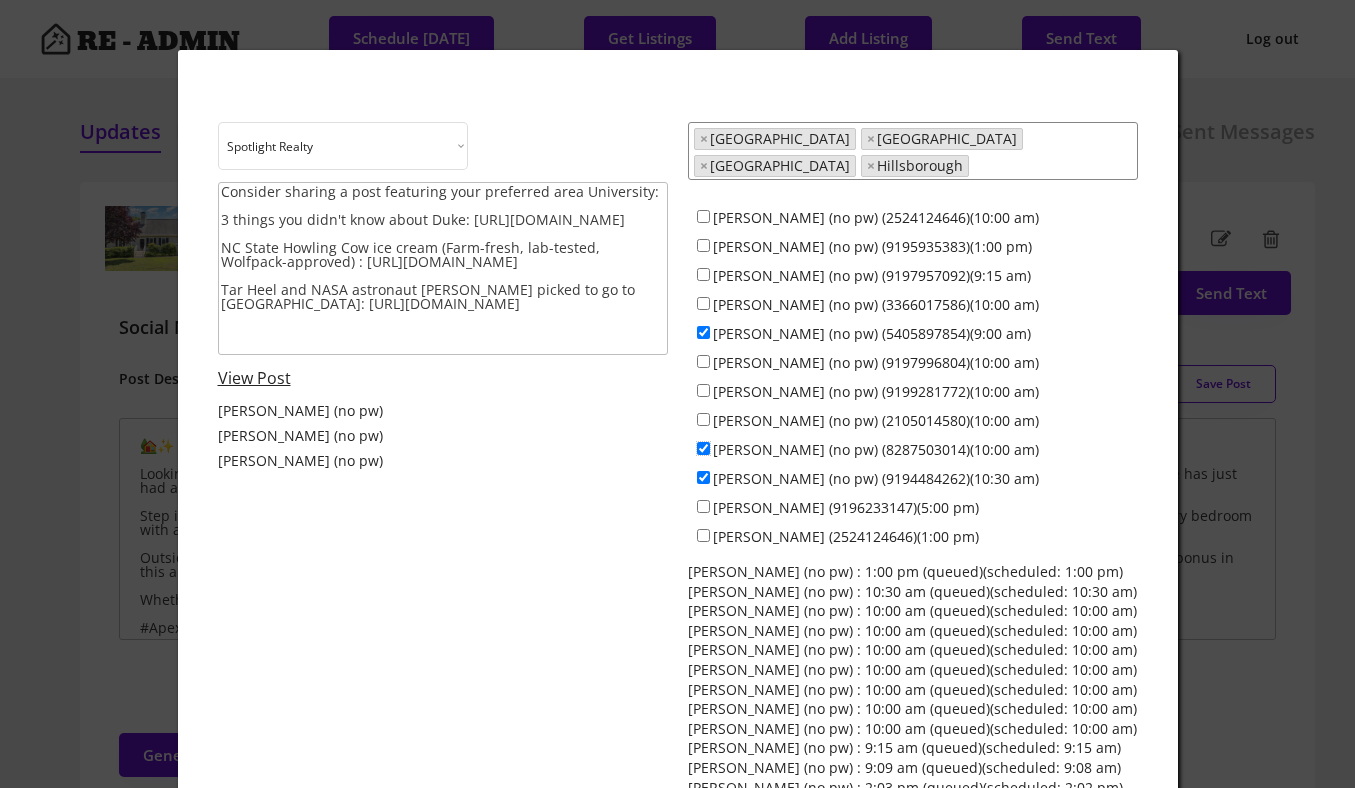 click on "Anna Lee Ruppard (no pw) (8287503014)(10:00 am)" at bounding box center [703, 448] 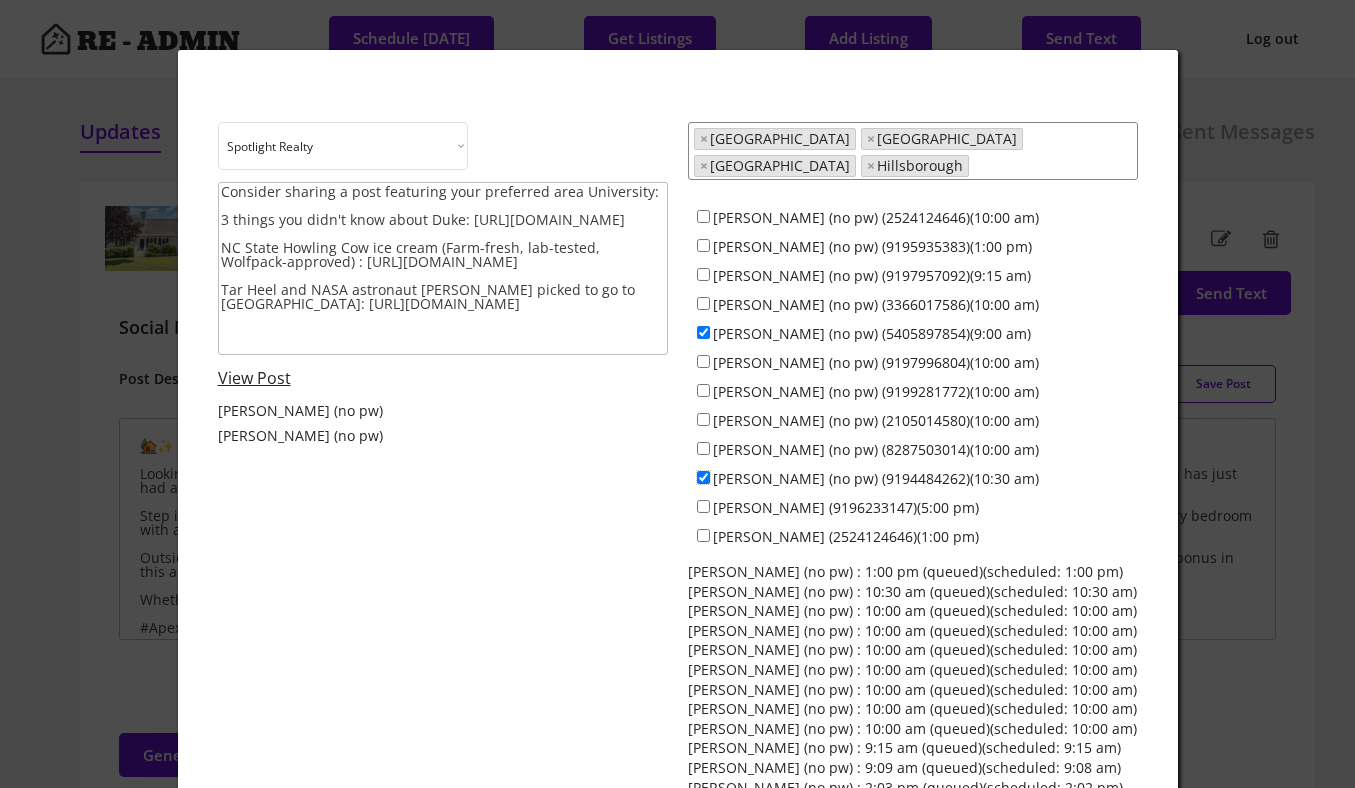 click on "Ken Cannon (no pw) (9194484262)(10:30 am)" at bounding box center [703, 477] 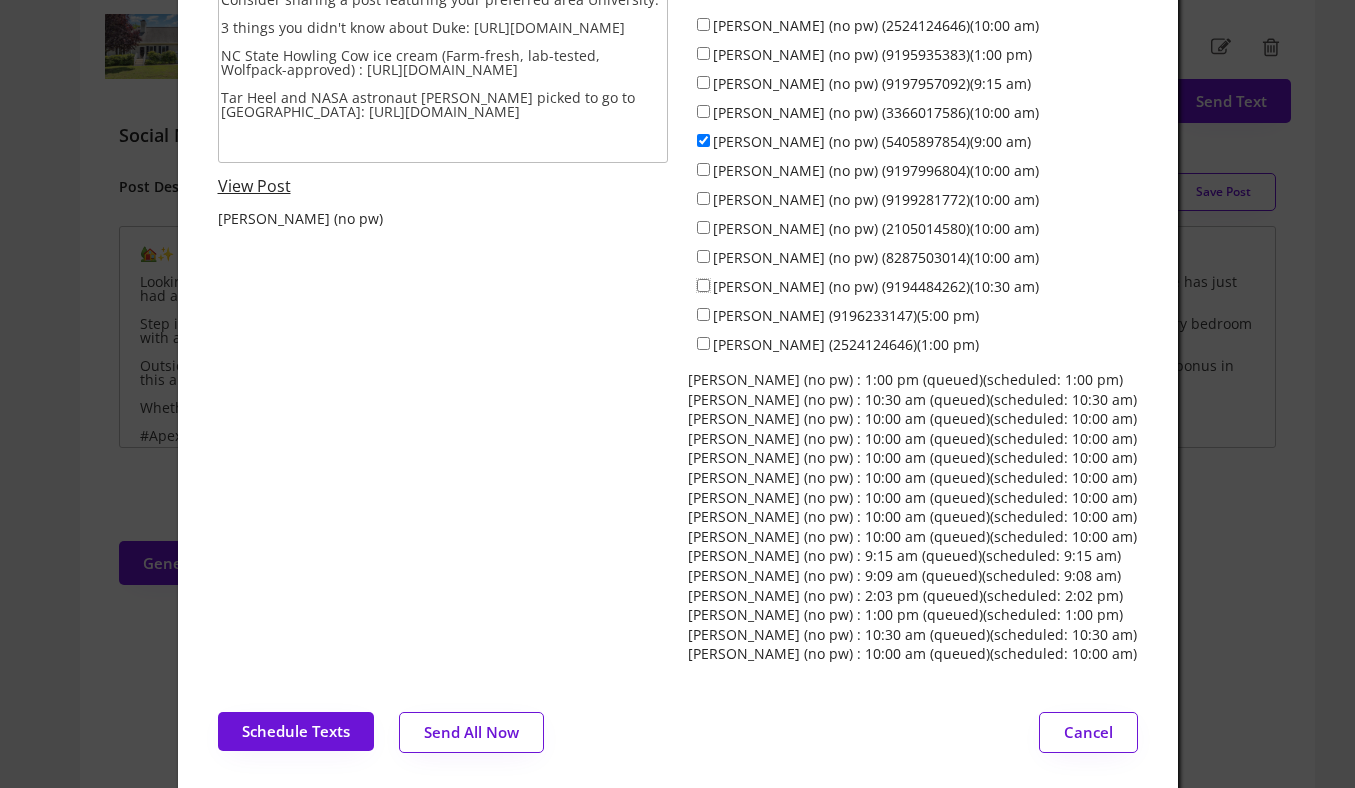 scroll, scrollTop: 195, scrollLeft: 0, axis: vertical 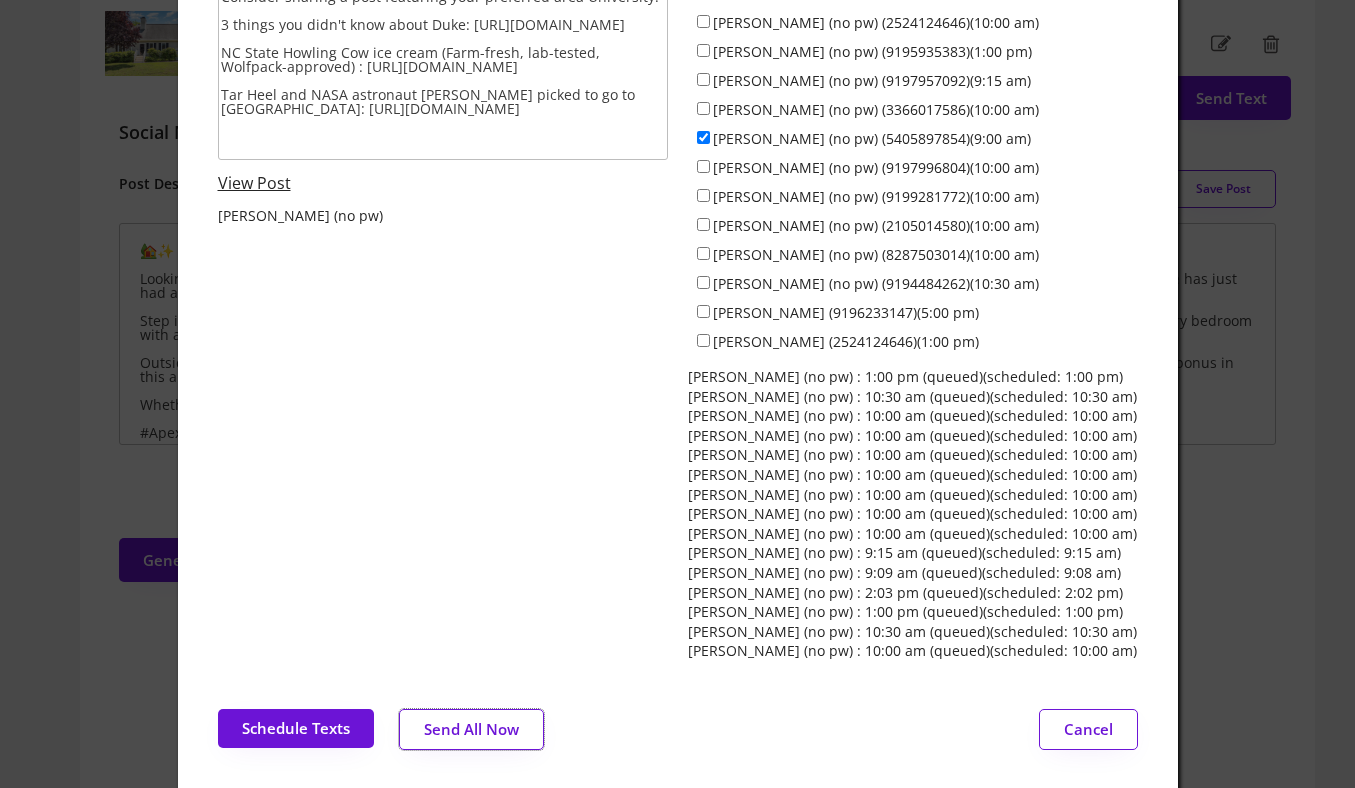 click on "Send All Now" at bounding box center (471, 729) 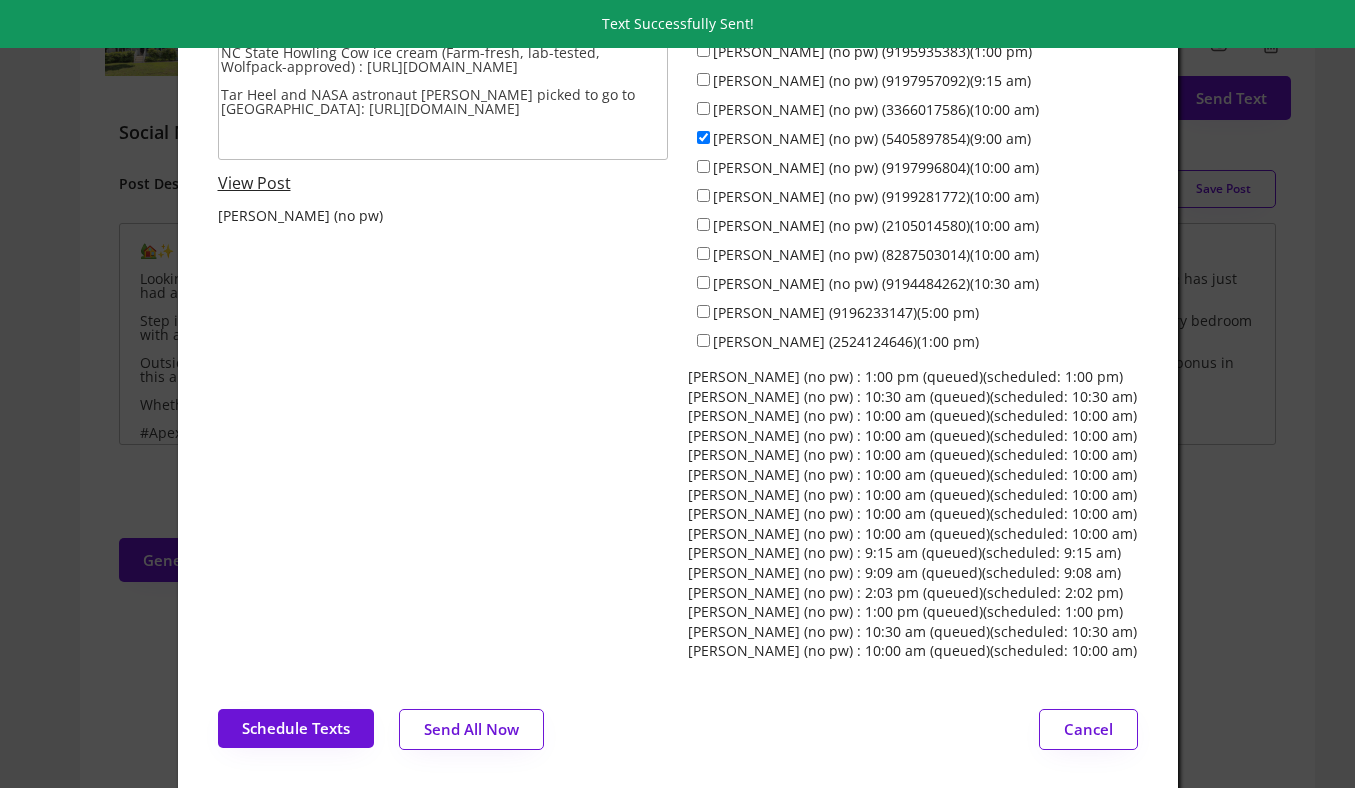 scroll, scrollTop: 0, scrollLeft: 0, axis: both 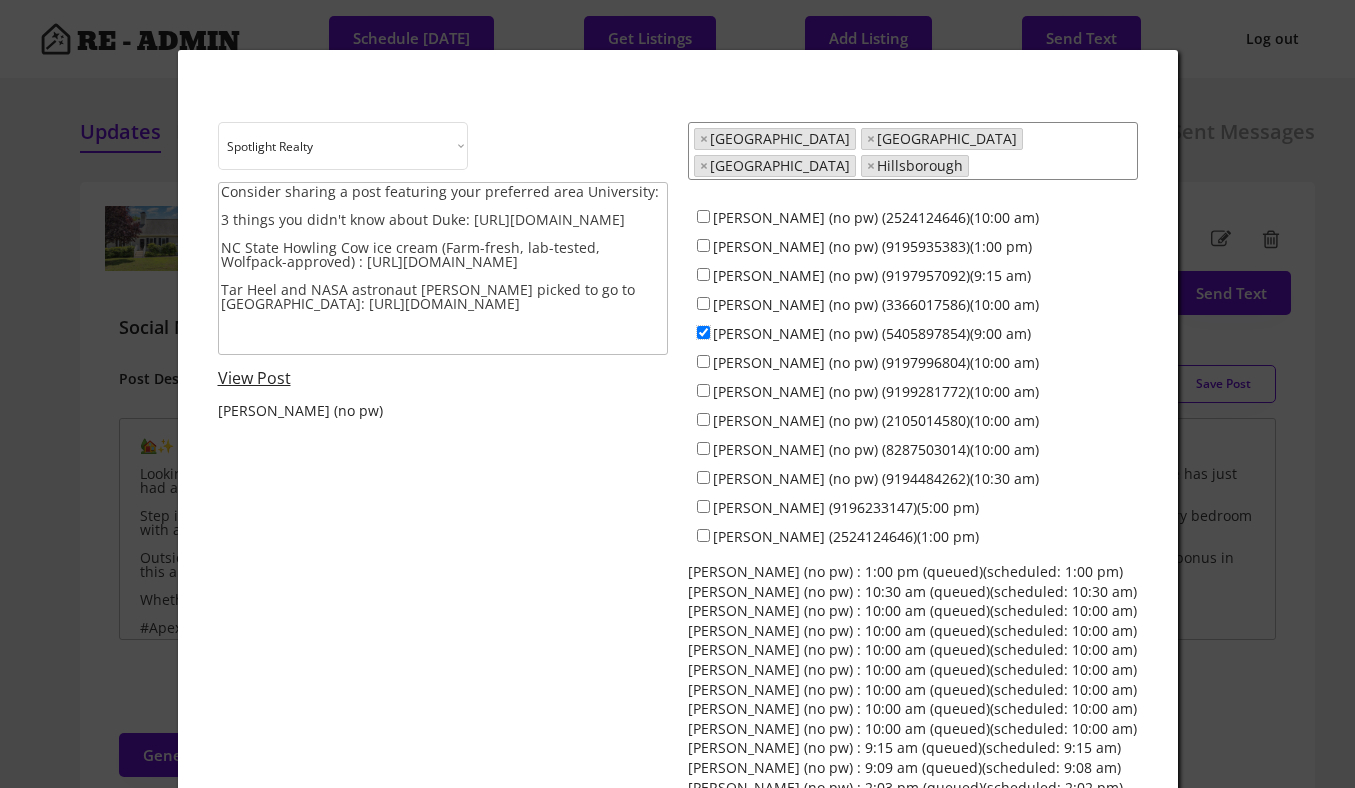 click on "Alex Bingham (no pw) (5405897854)(9:00 am)" at bounding box center [703, 332] 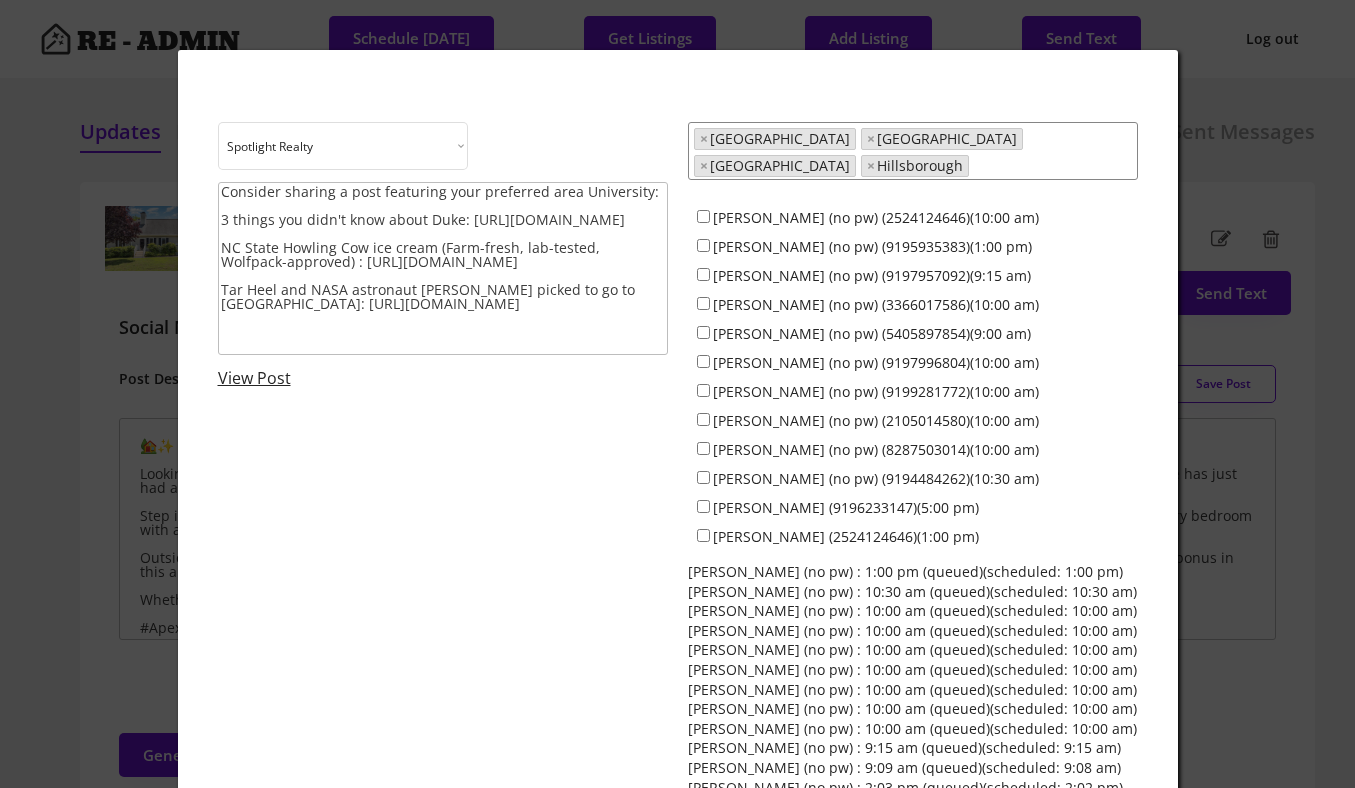 click at bounding box center [677, 394] 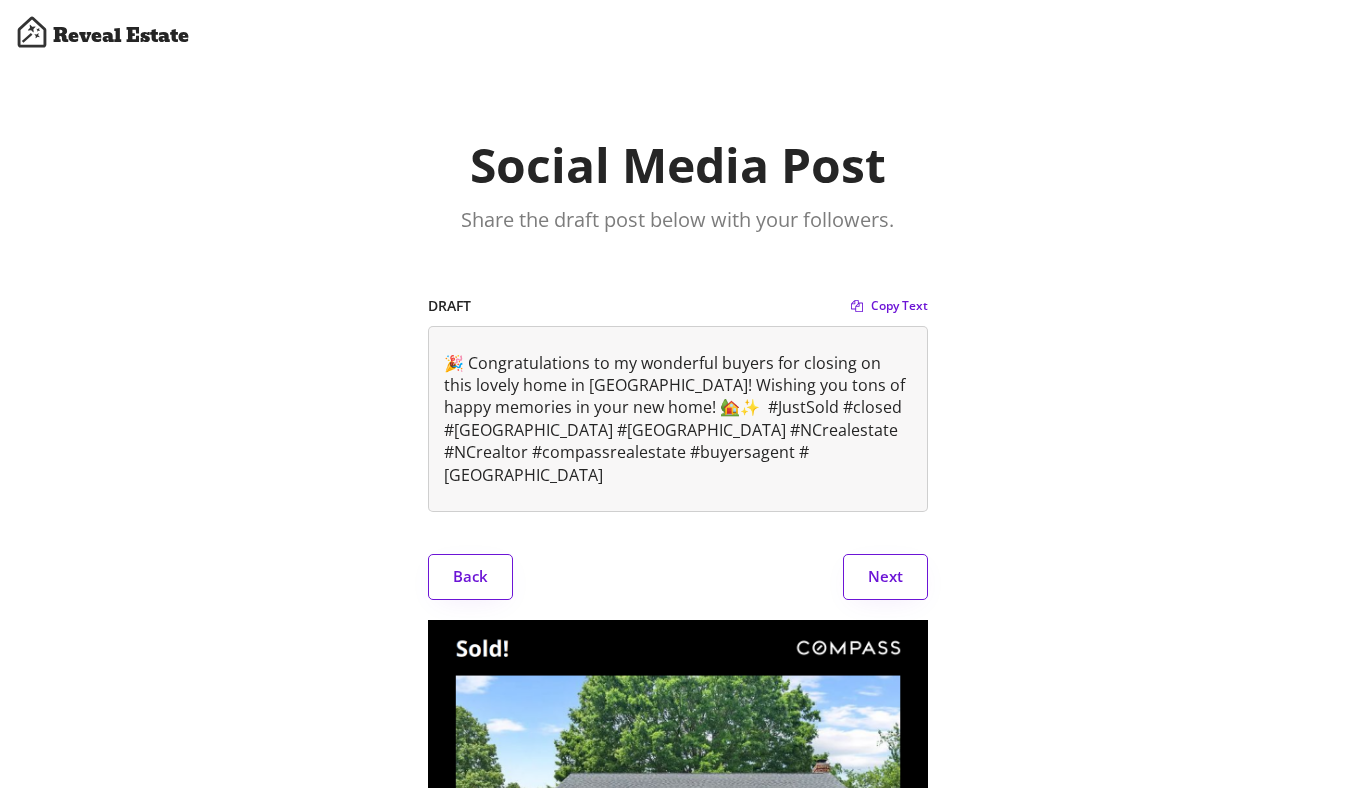scroll, scrollTop: 0, scrollLeft: 0, axis: both 